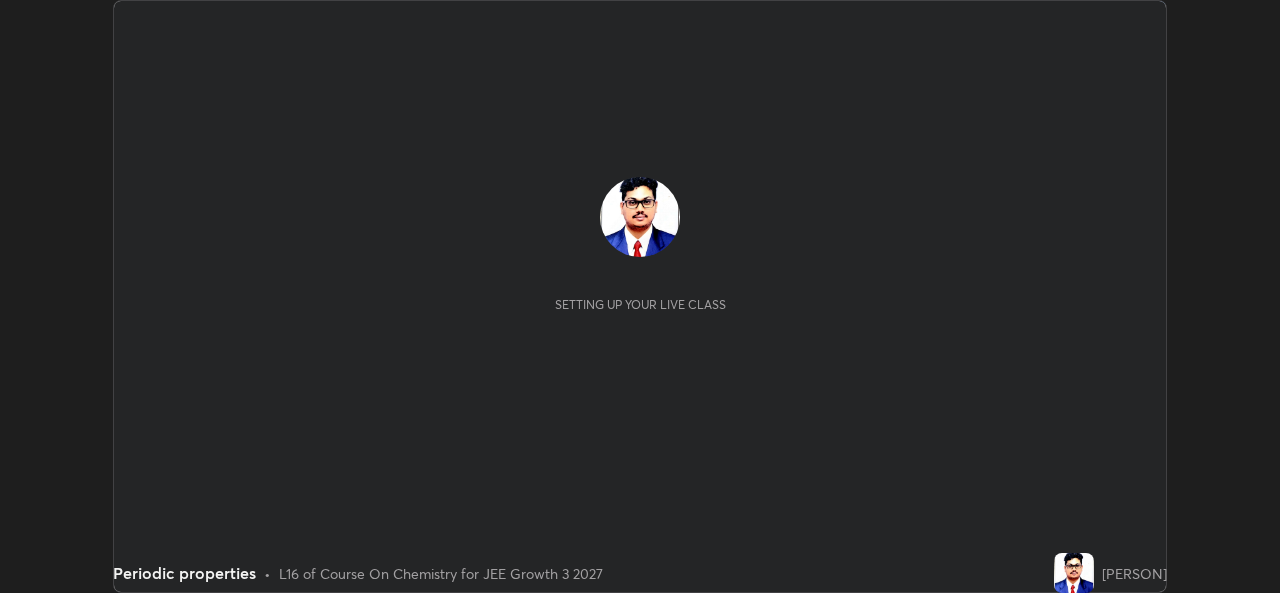 scroll, scrollTop: 0, scrollLeft: 0, axis: both 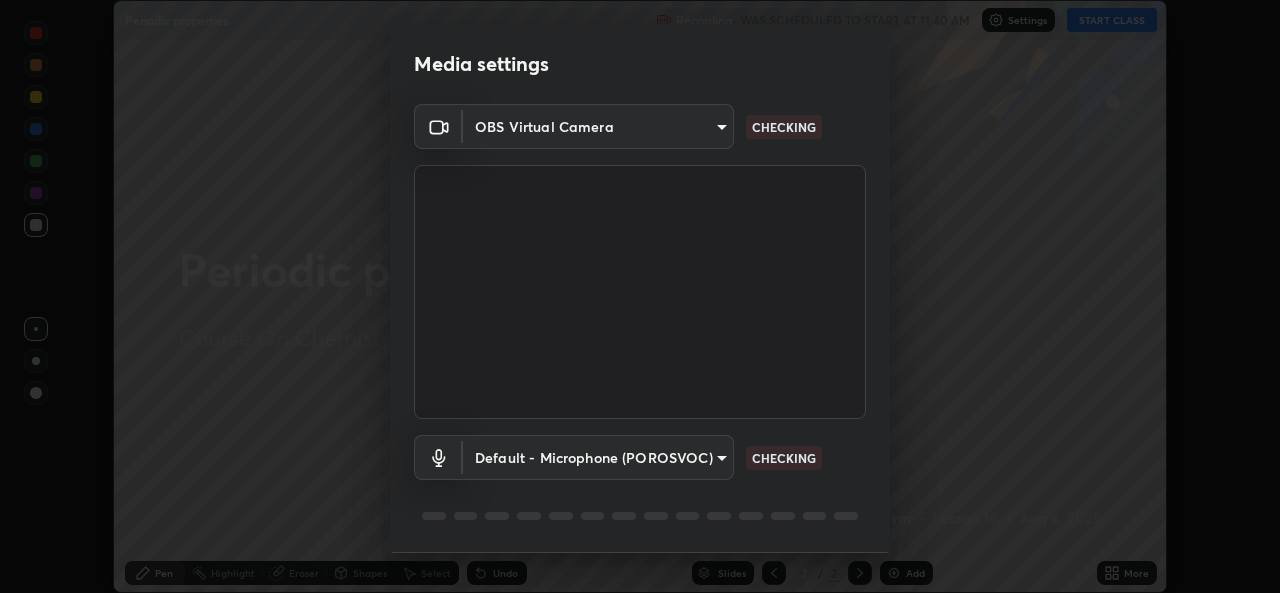 type on "576c985cfbf5b4ad5050d0d59b45d4e125e021a14bf2e74a268270e263c3ef83" 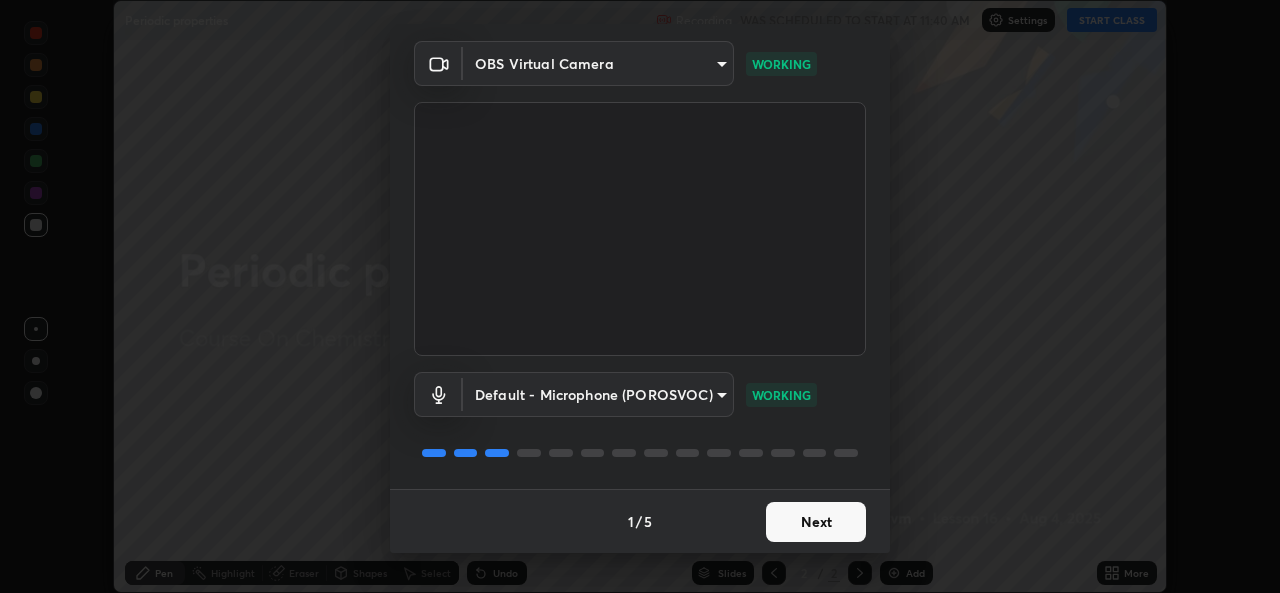 click on "Next" at bounding box center (816, 522) 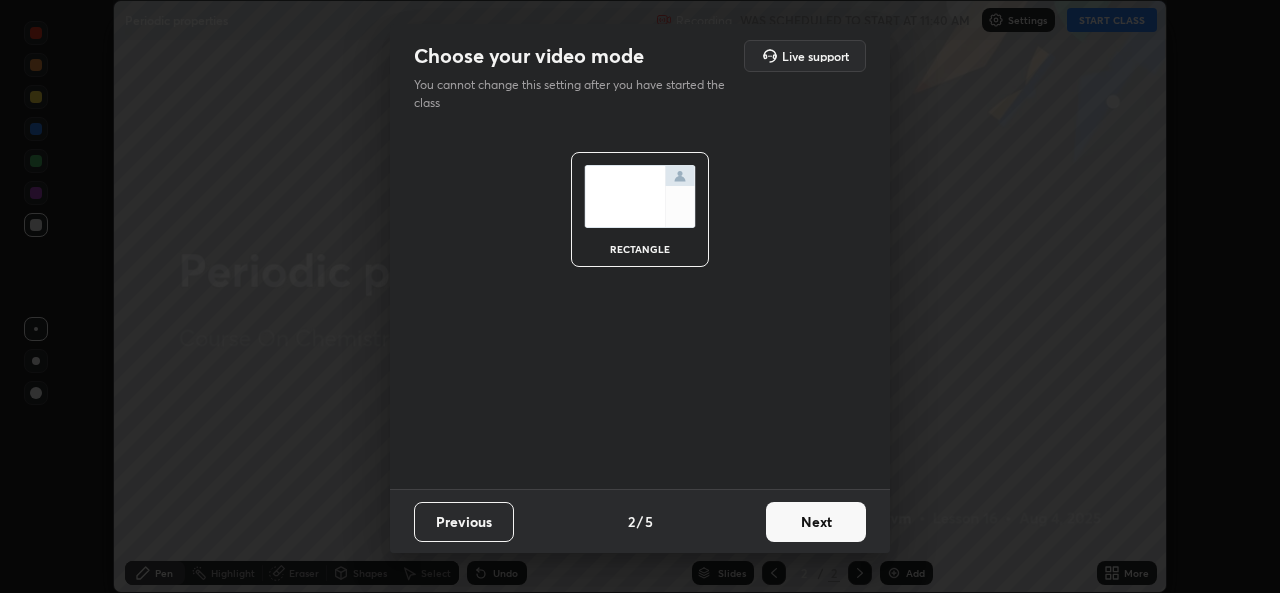 scroll, scrollTop: 0, scrollLeft: 0, axis: both 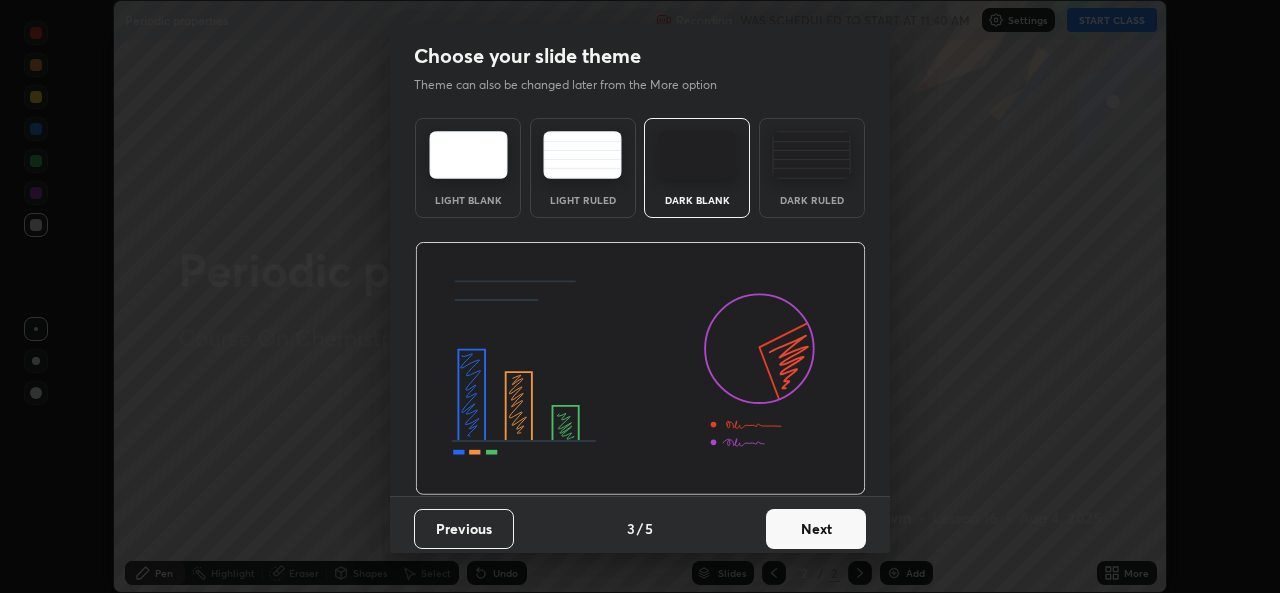 click on "Next" at bounding box center [816, 529] 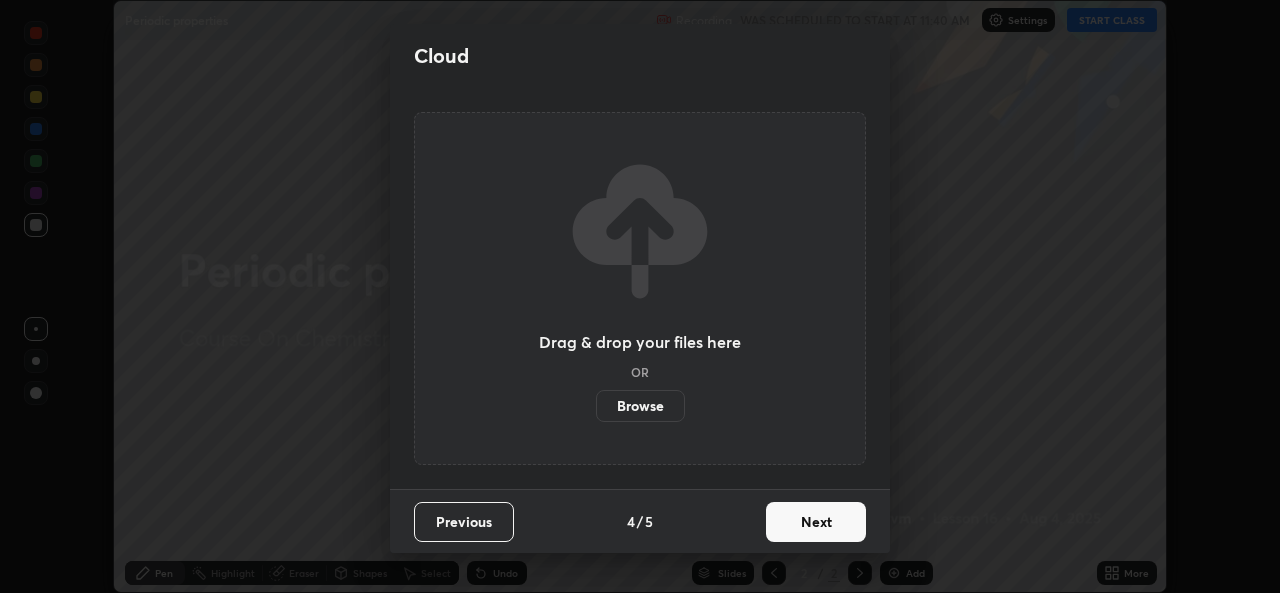 click on "Next" at bounding box center (816, 522) 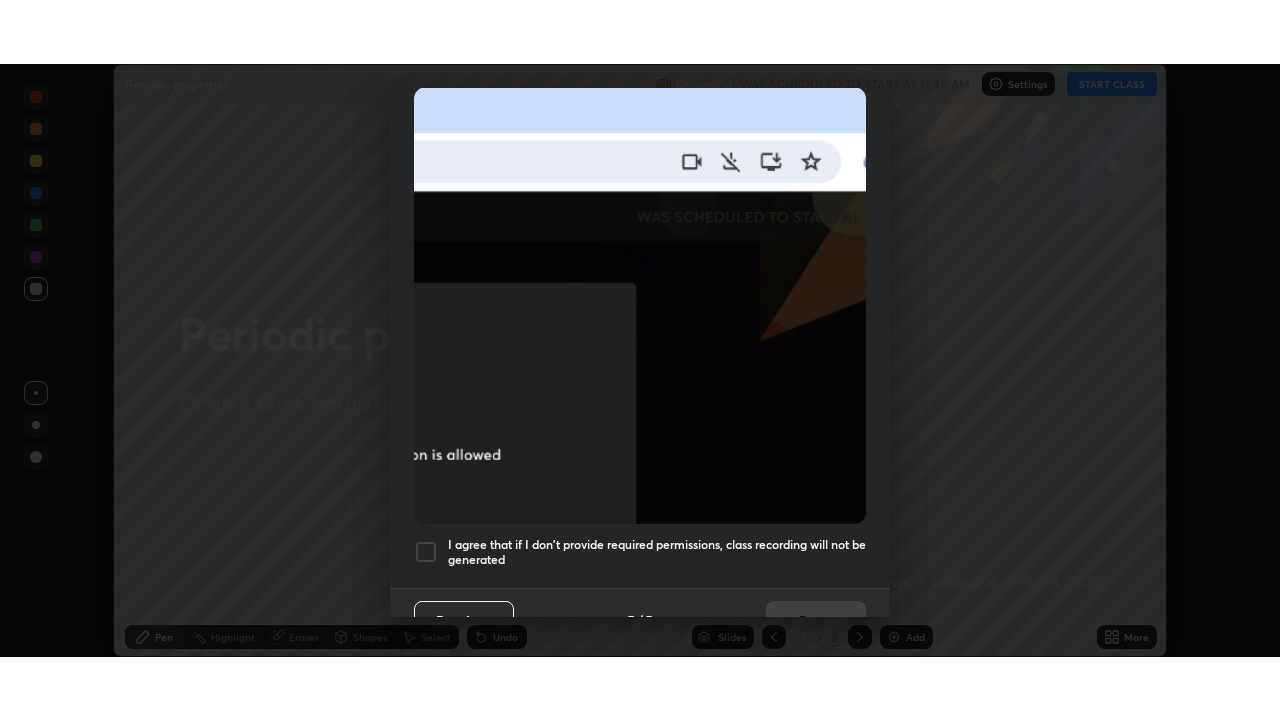 scroll, scrollTop: 471, scrollLeft: 0, axis: vertical 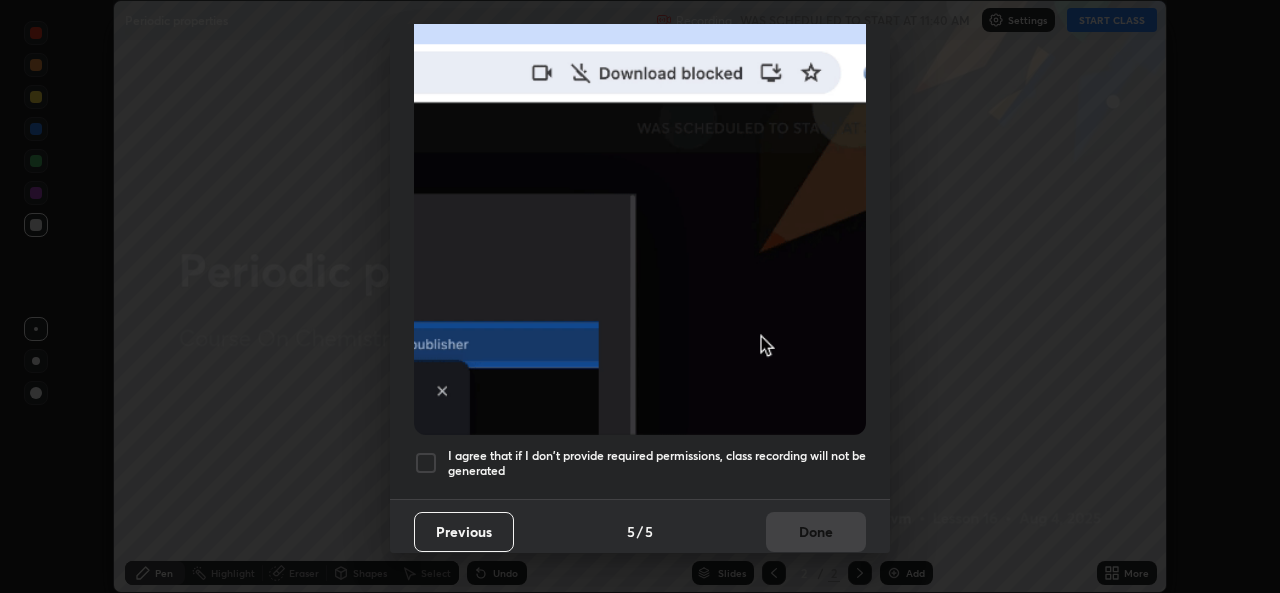 click at bounding box center (426, 463) 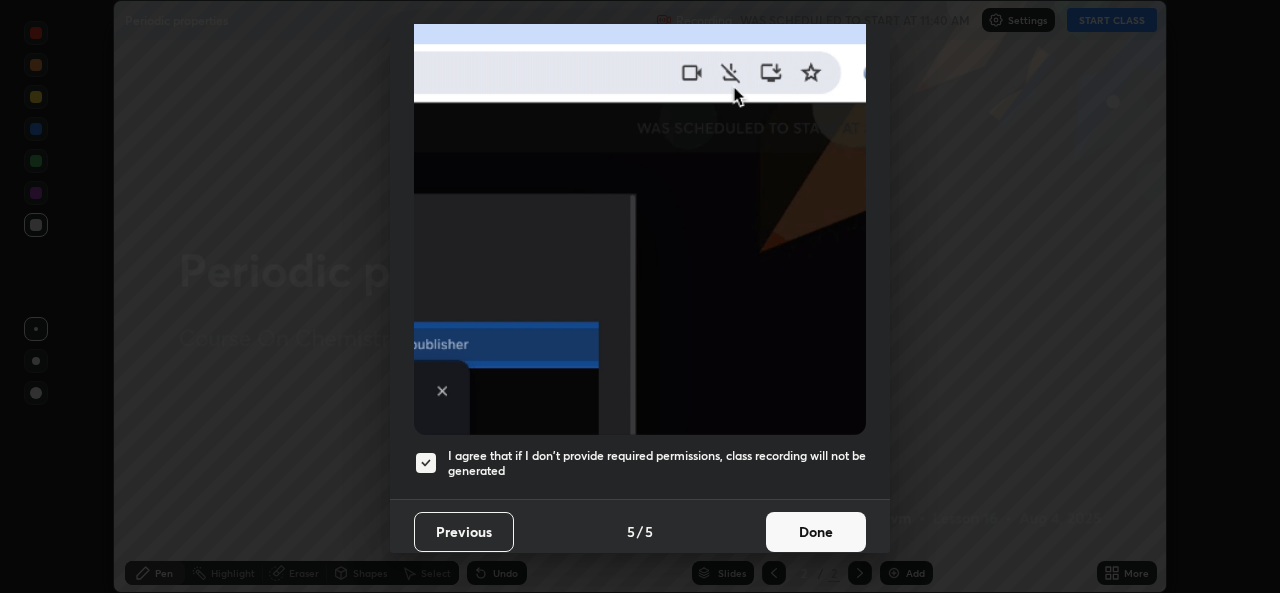 click on "Done" at bounding box center (816, 532) 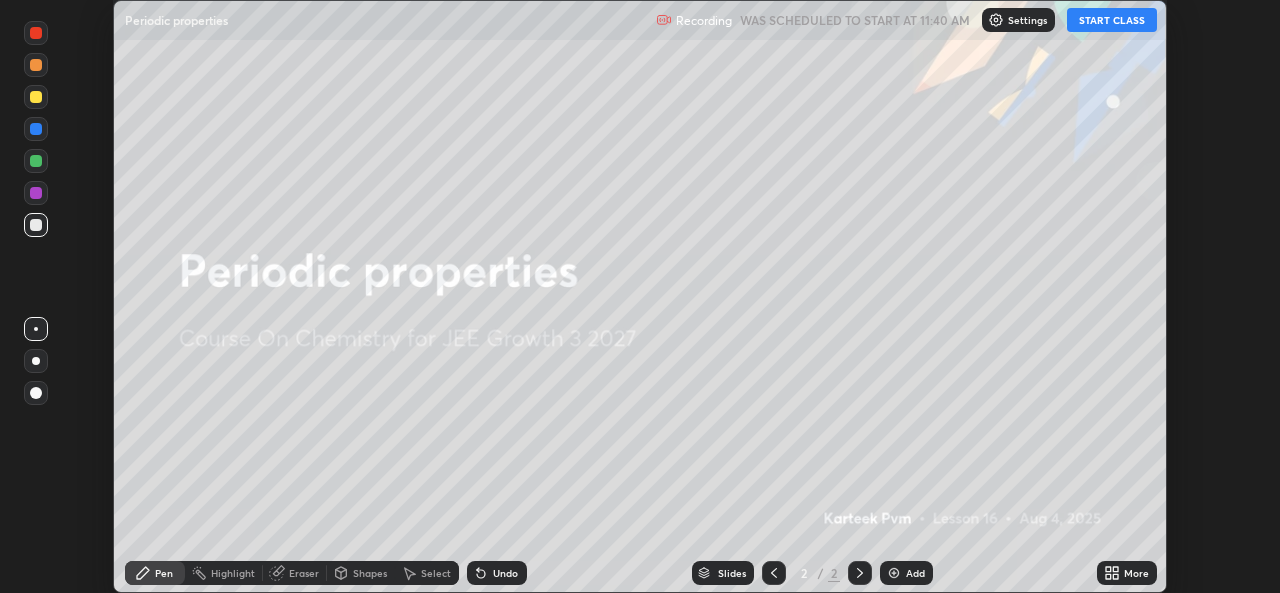click 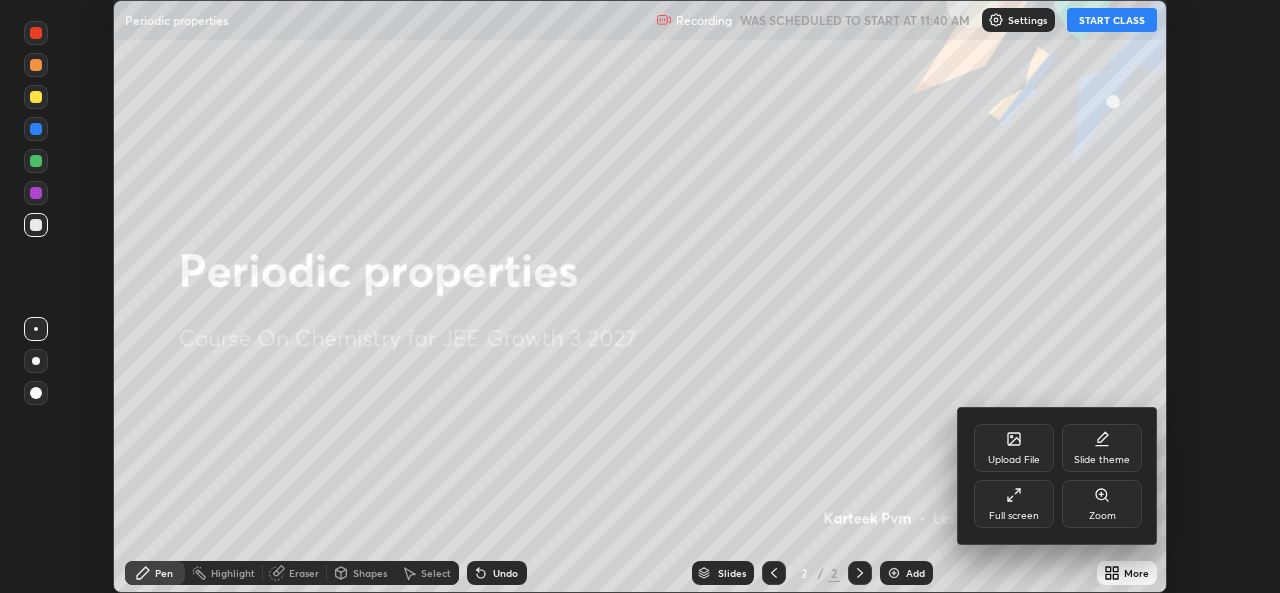 click 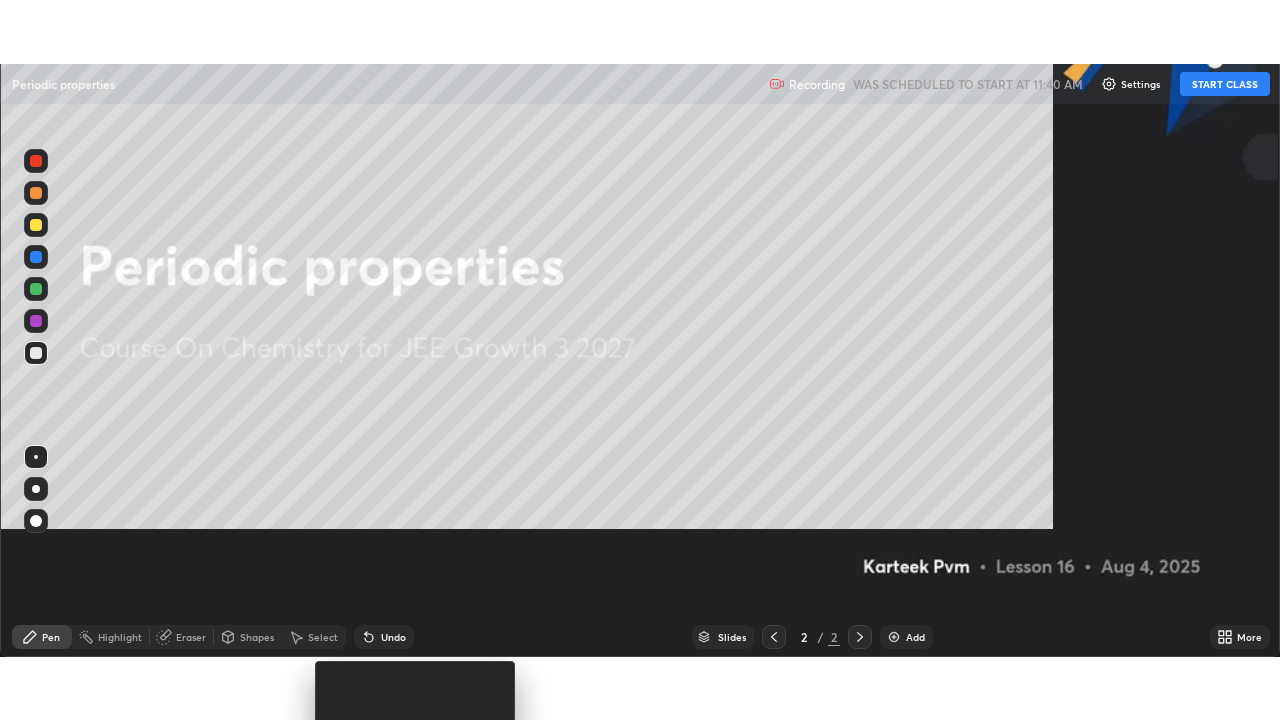 scroll, scrollTop: 99280, scrollLeft: 98720, axis: both 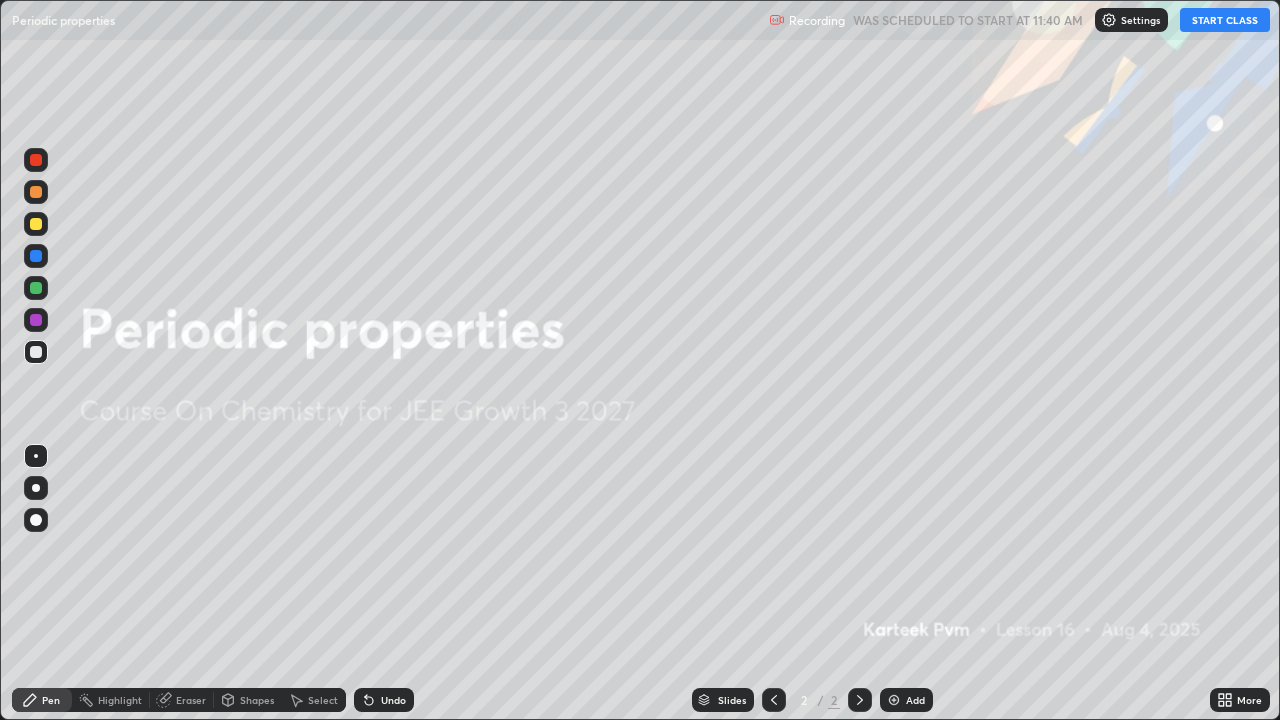 click on "START CLASS" at bounding box center [1225, 20] 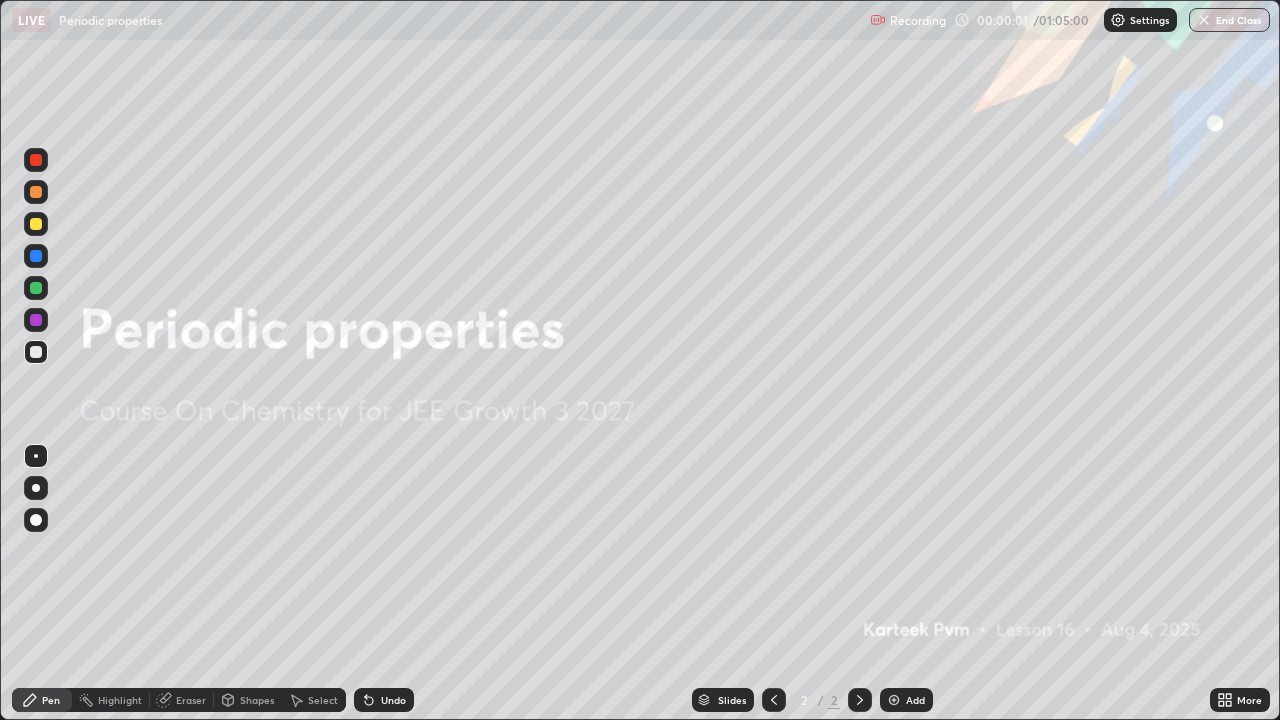click at bounding box center [894, 700] 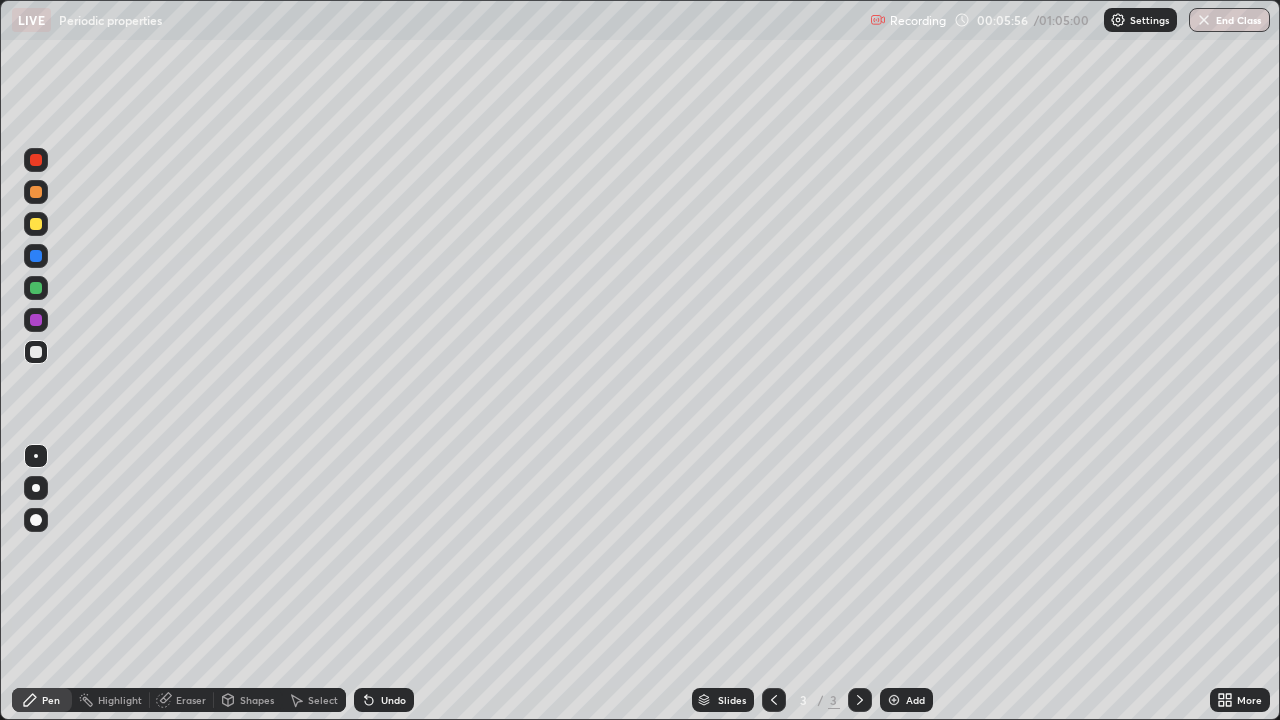 click at bounding box center (36, 224) 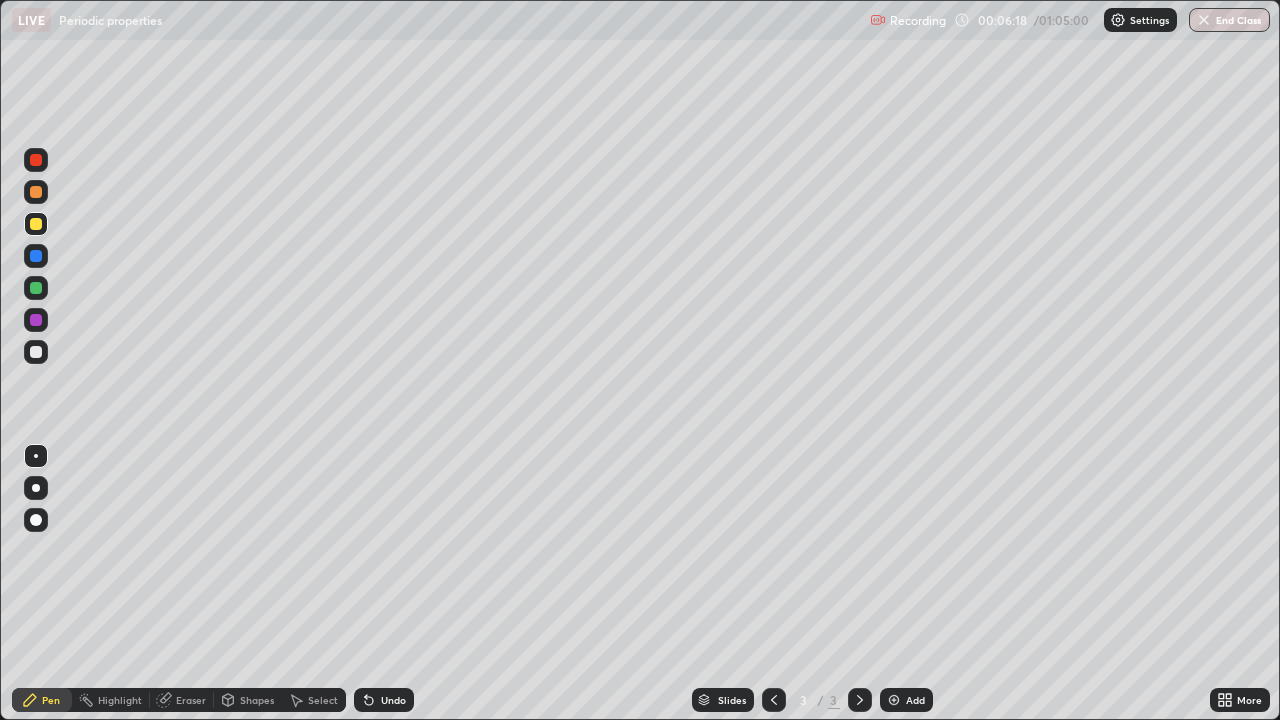 click at bounding box center (36, 352) 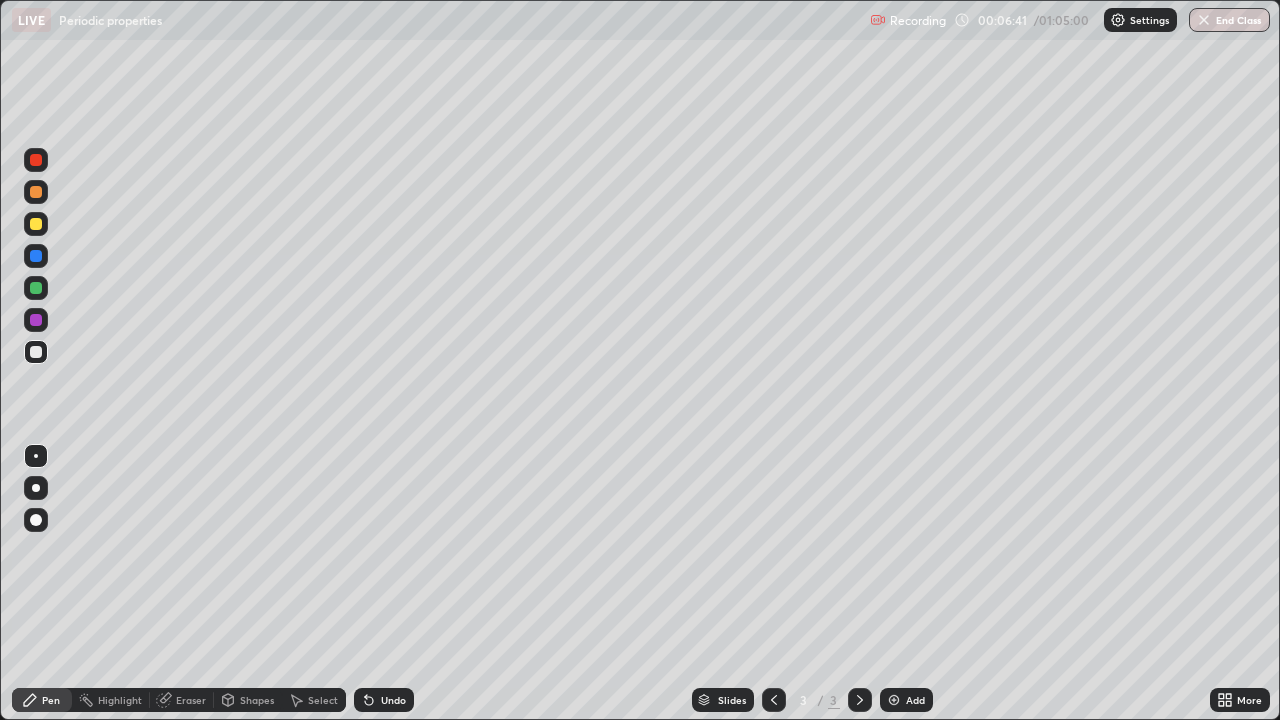 click at bounding box center (36, 352) 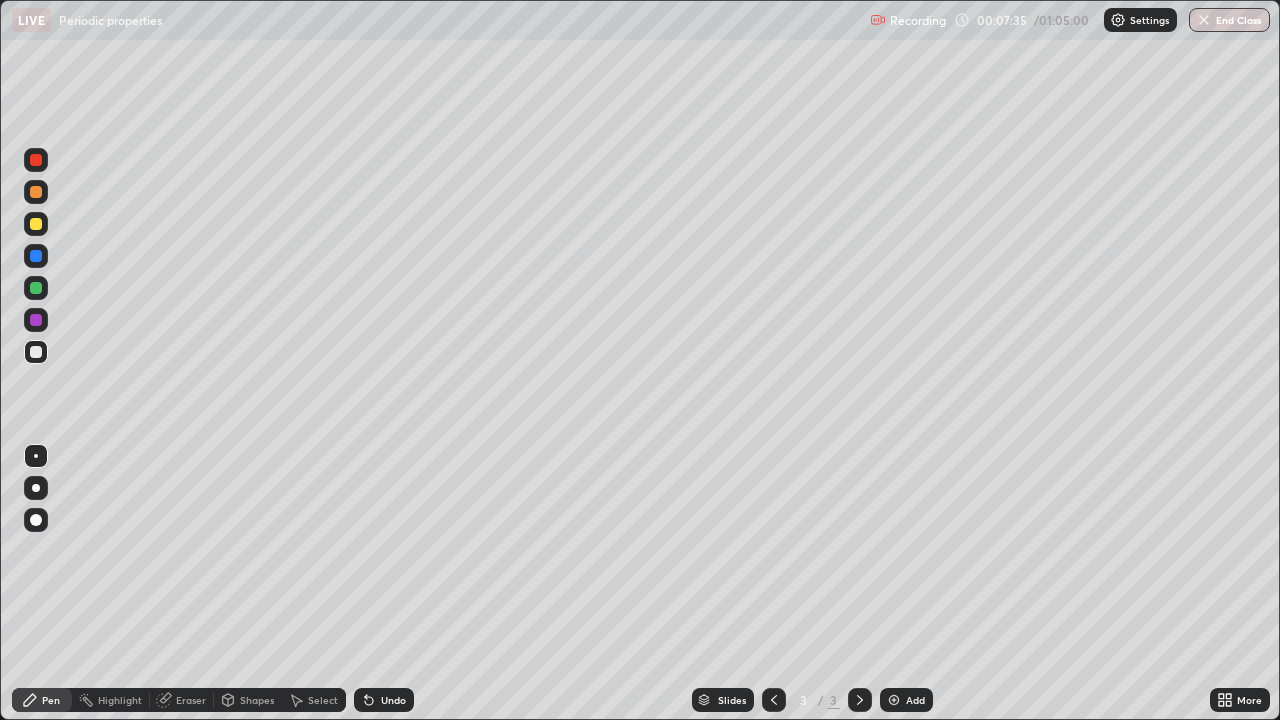 click on "Select" at bounding box center [323, 700] 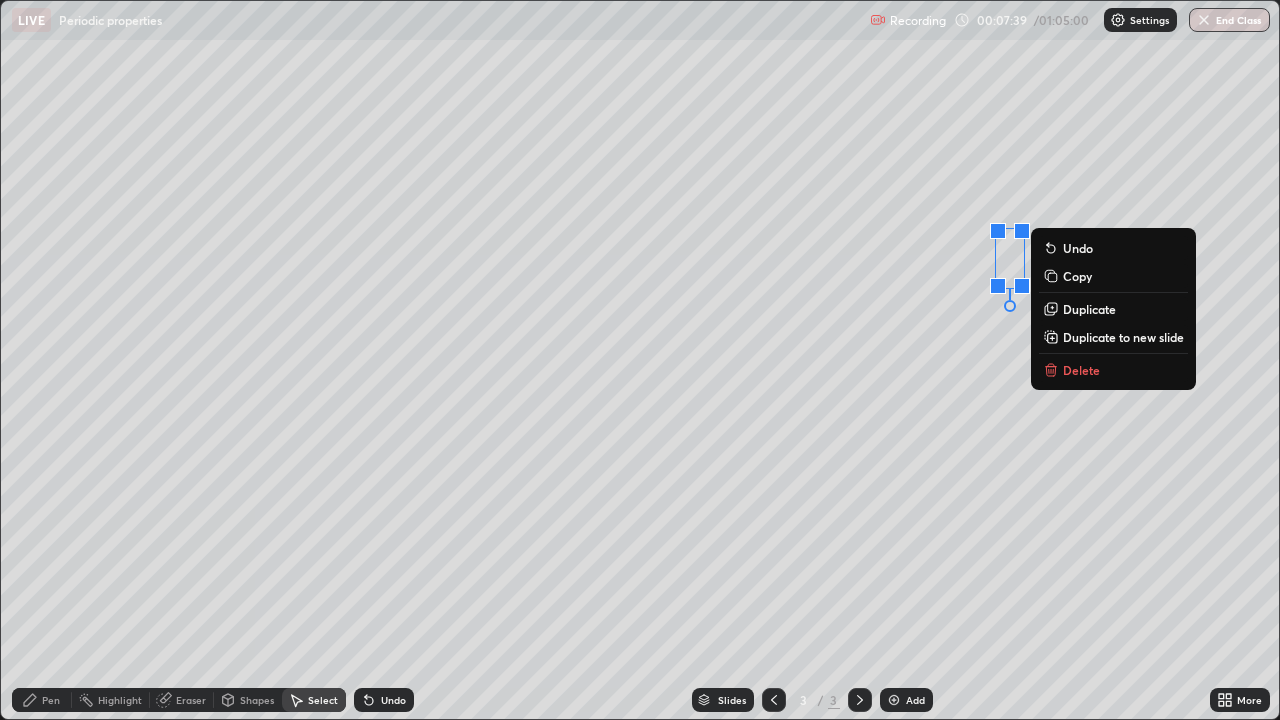 click on "Delete" at bounding box center [1081, 370] 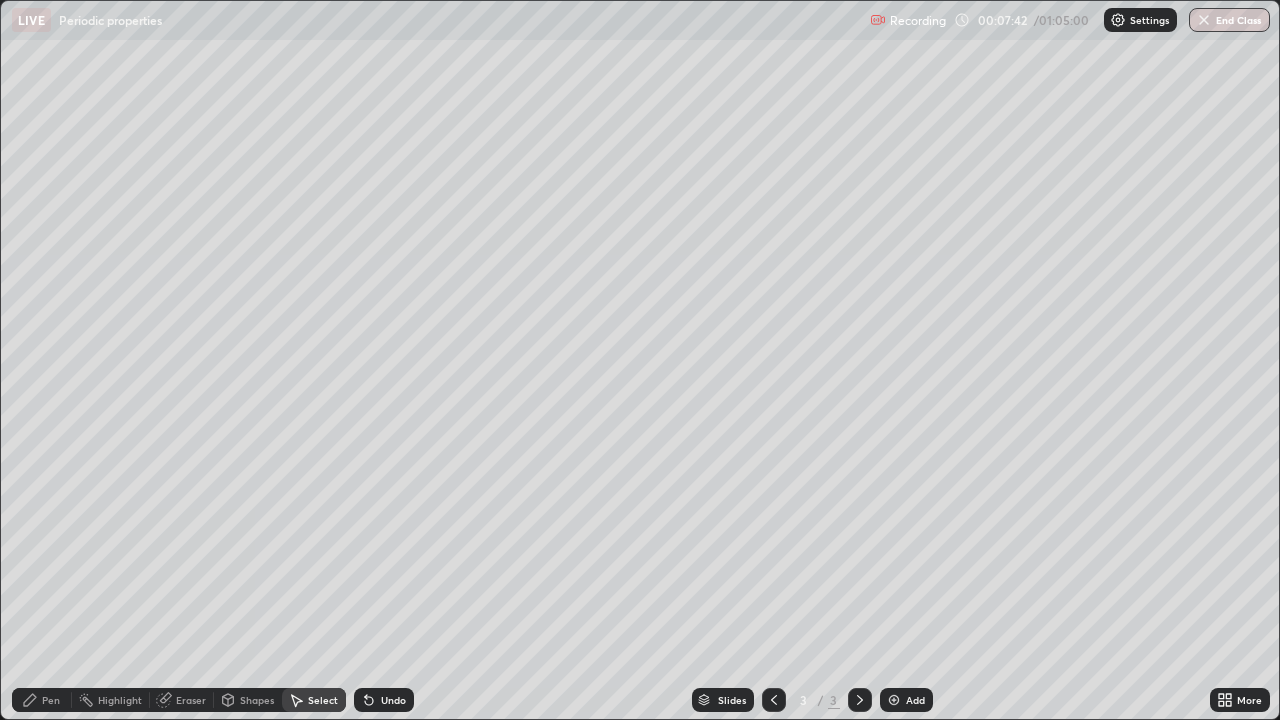 click on "Select" at bounding box center (314, 700) 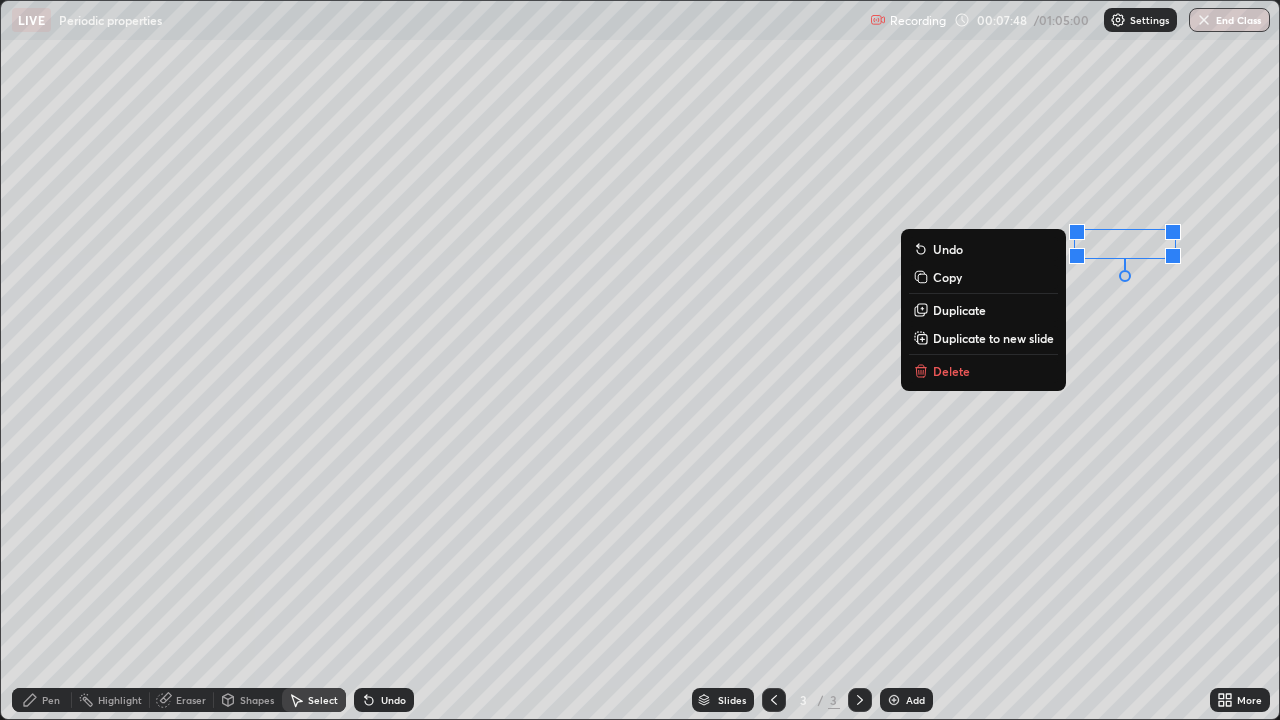 click on "0 ° Undo Copy Duplicate Duplicate to new slide Delete" at bounding box center [640, 360] 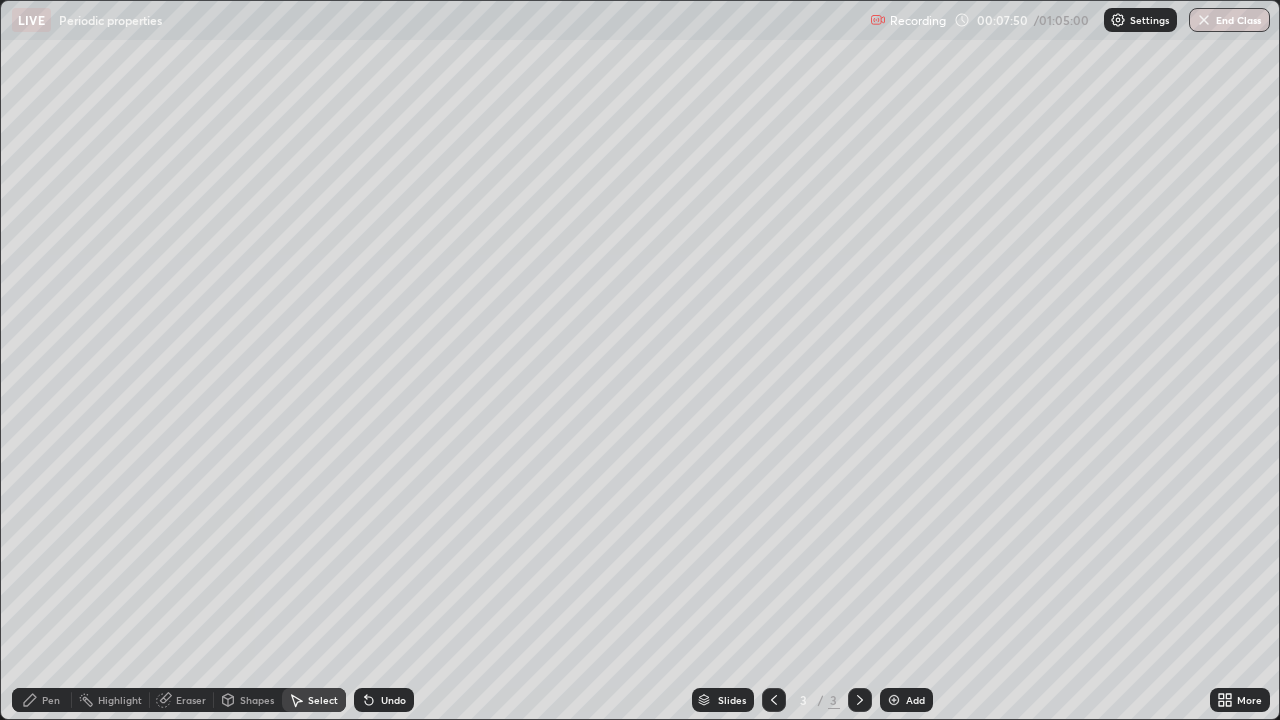 click on "Pen" at bounding box center (51, 700) 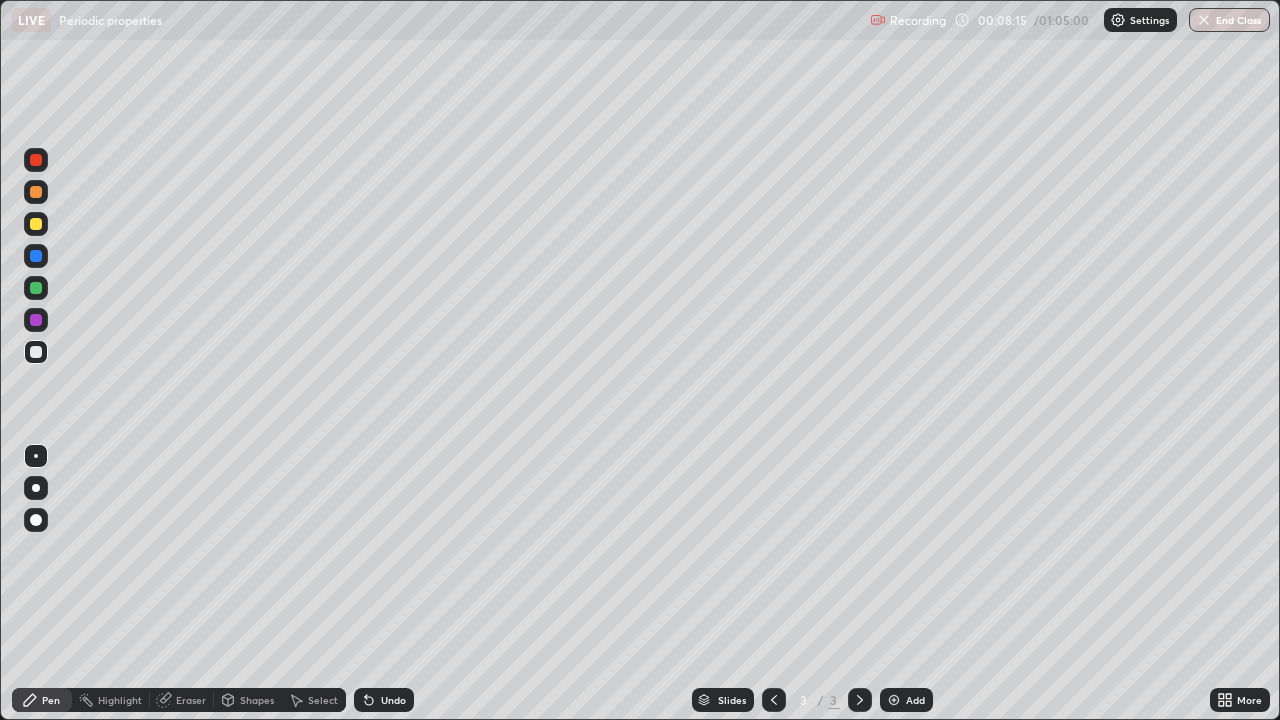 click at bounding box center (36, 320) 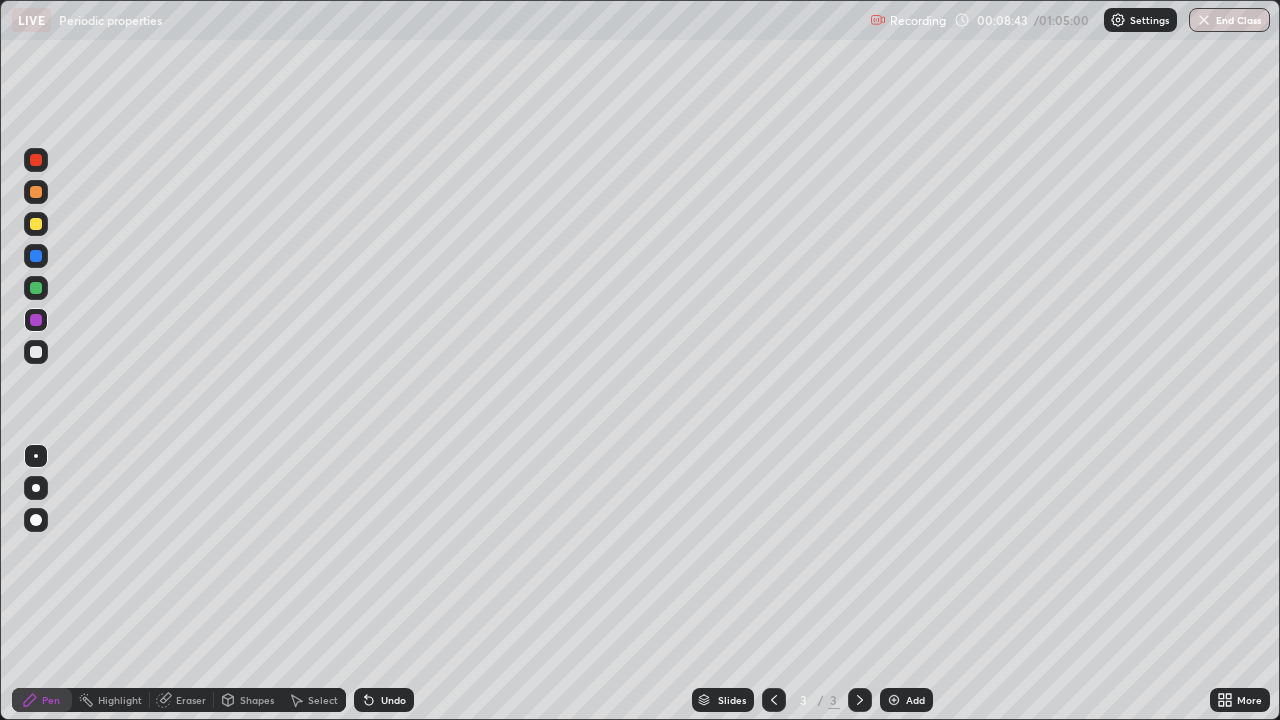 click at bounding box center (36, 224) 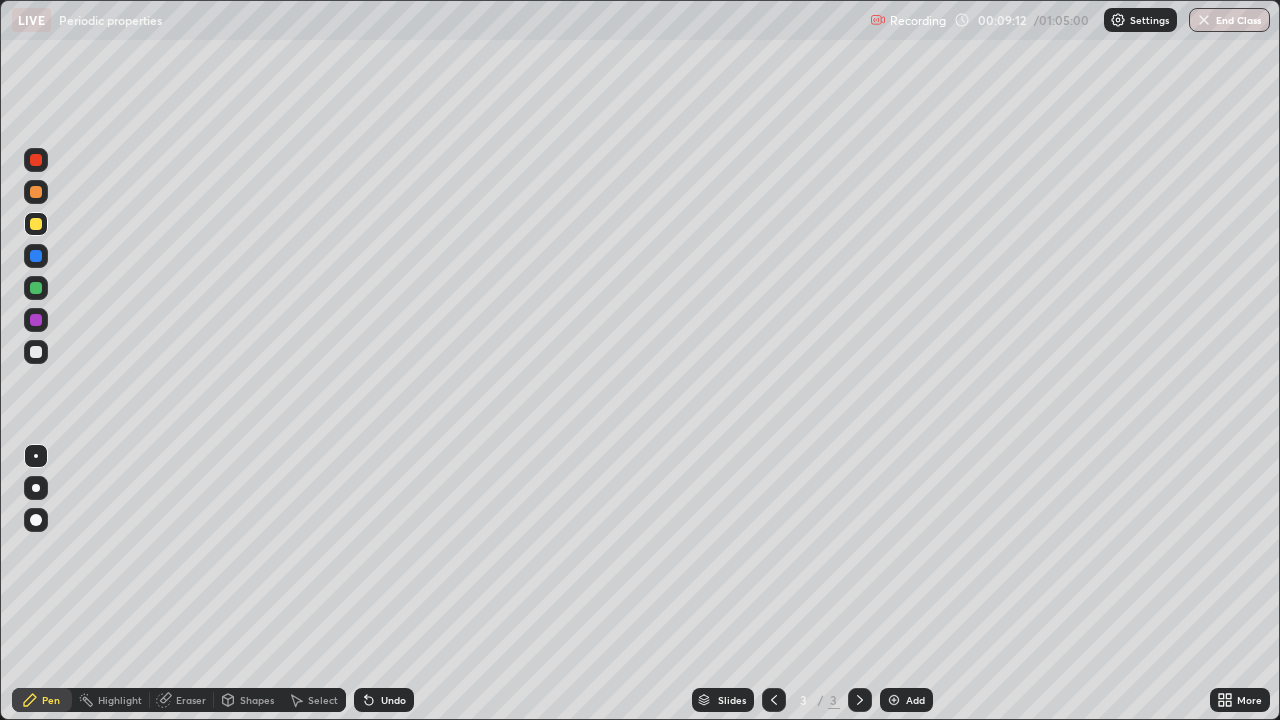 click at bounding box center (36, 352) 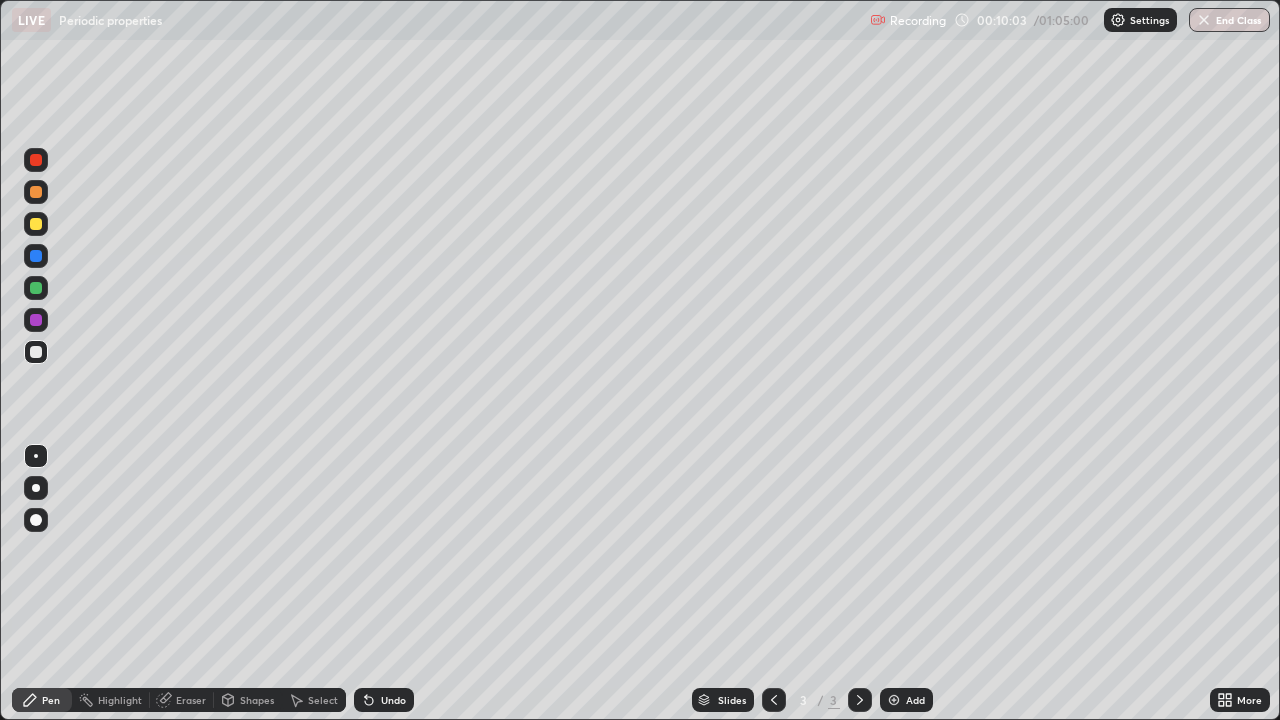 click at bounding box center (36, 224) 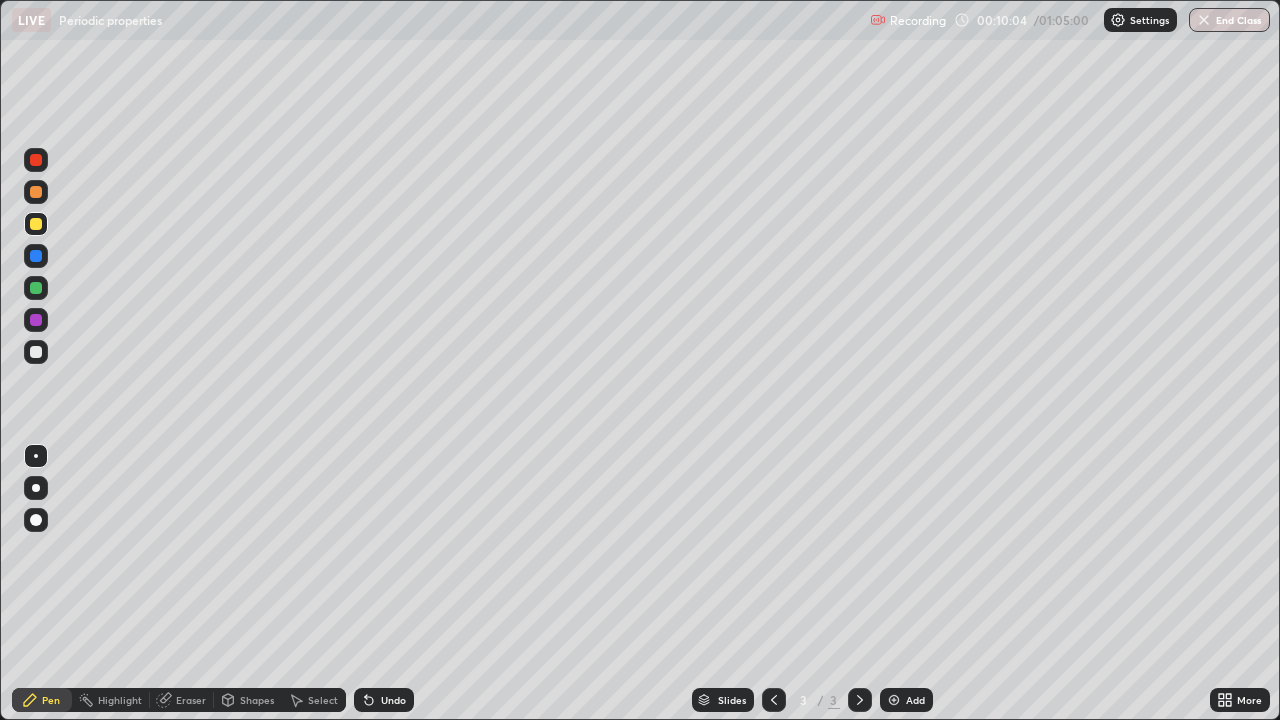 click at bounding box center (36, 192) 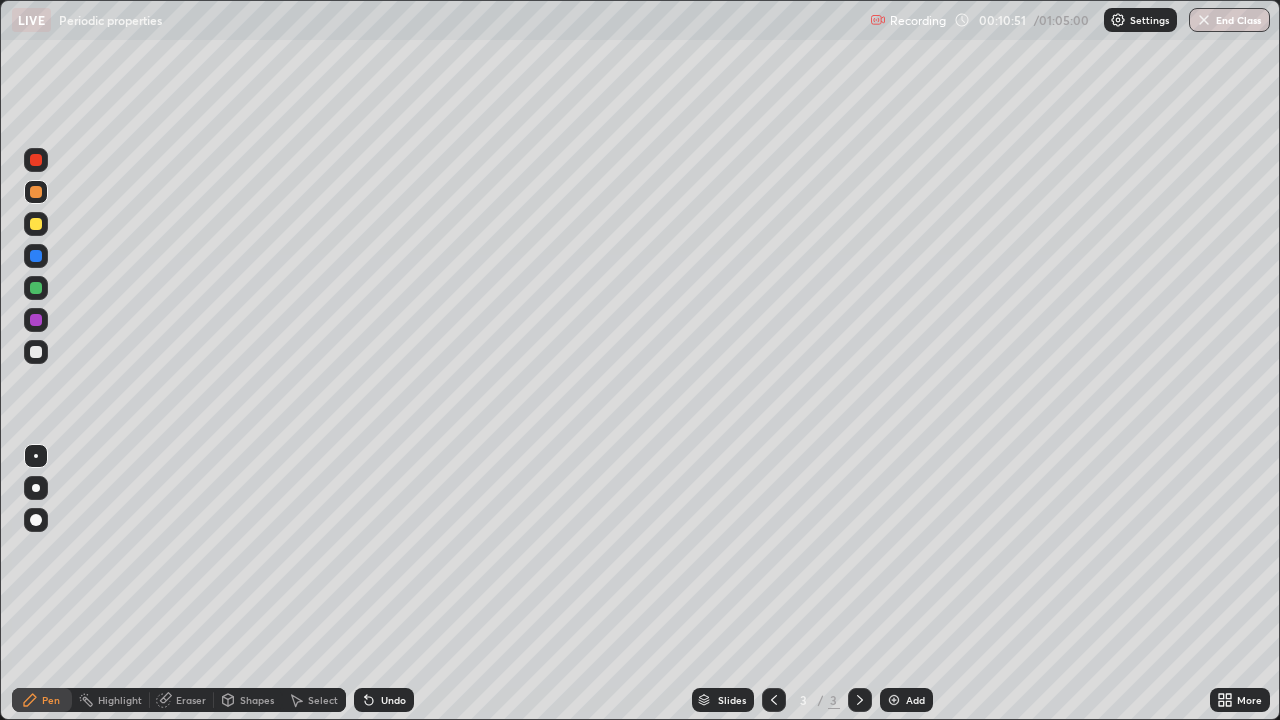 click at bounding box center (36, 224) 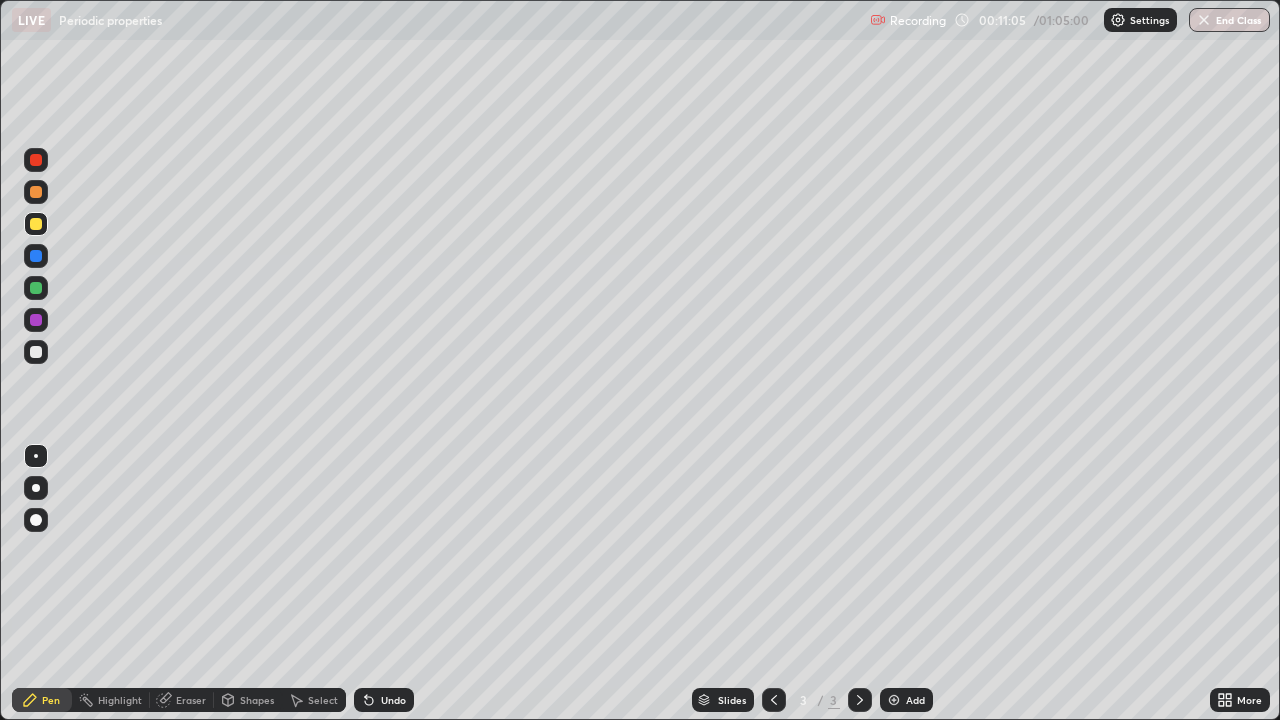 click on "Undo" at bounding box center (384, 700) 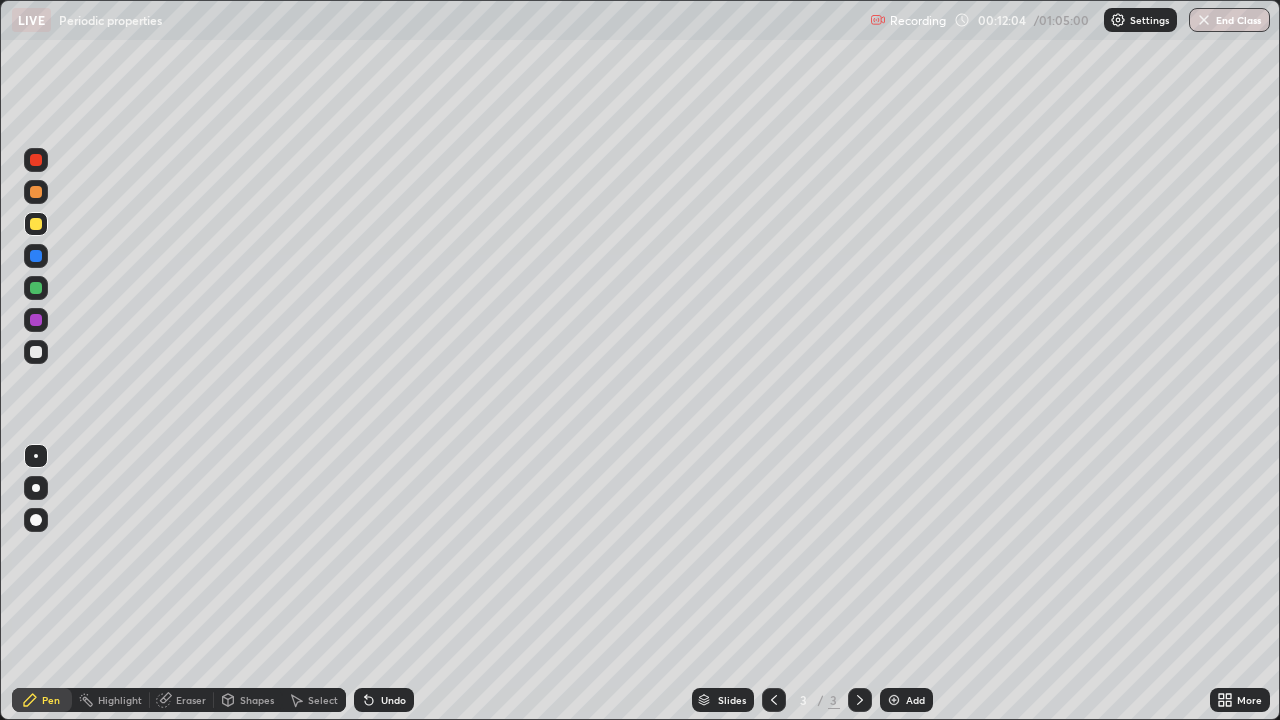 click on "Eraser" at bounding box center (191, 700) 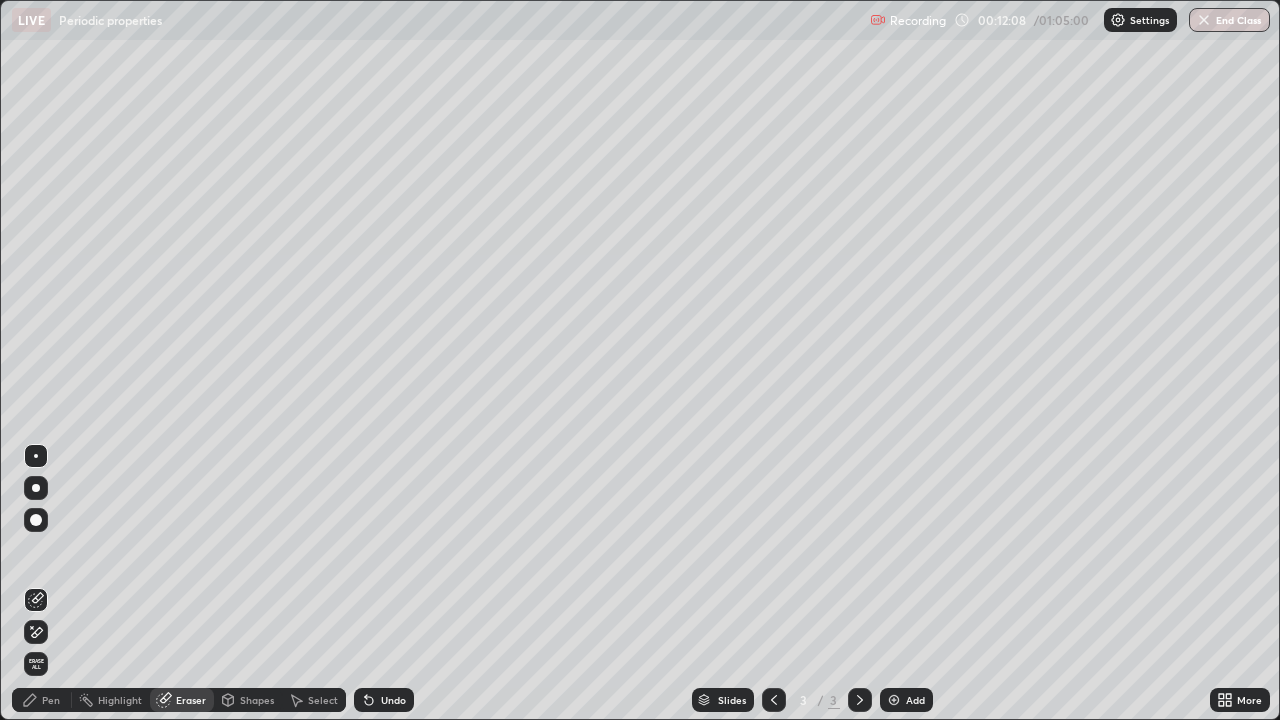 click on "Undo" at bounding box center [384, 700] 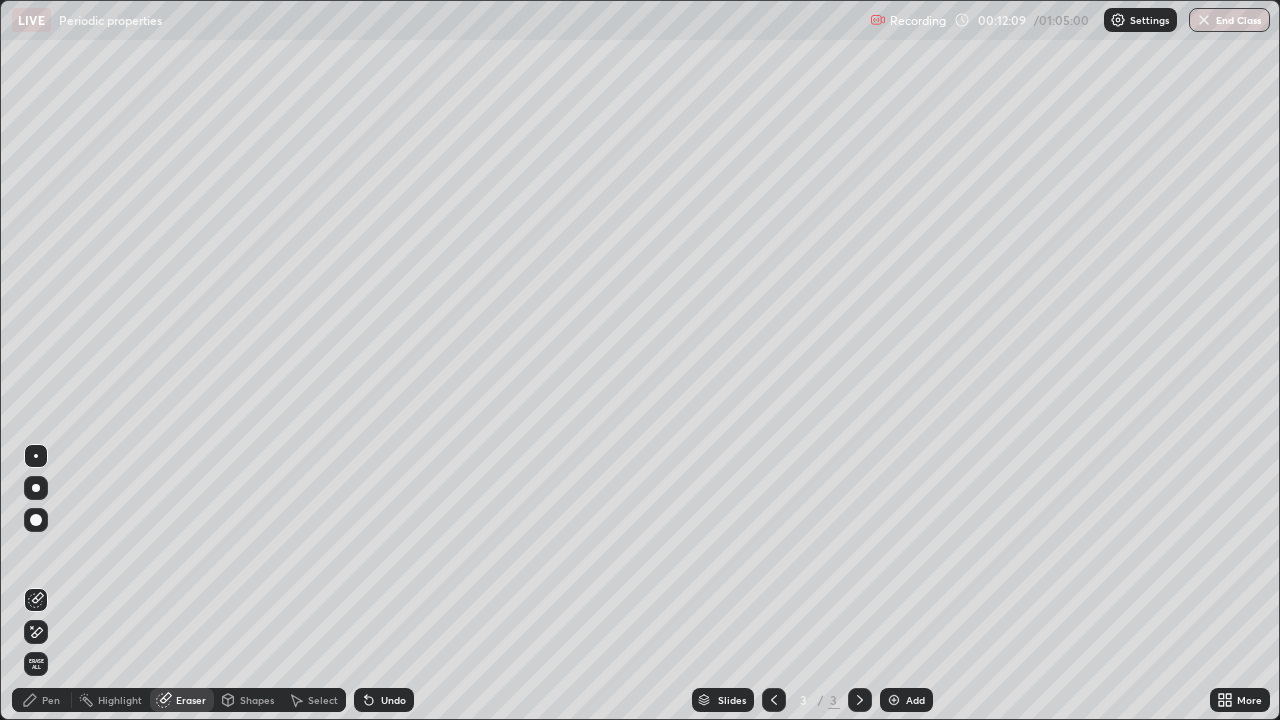 click 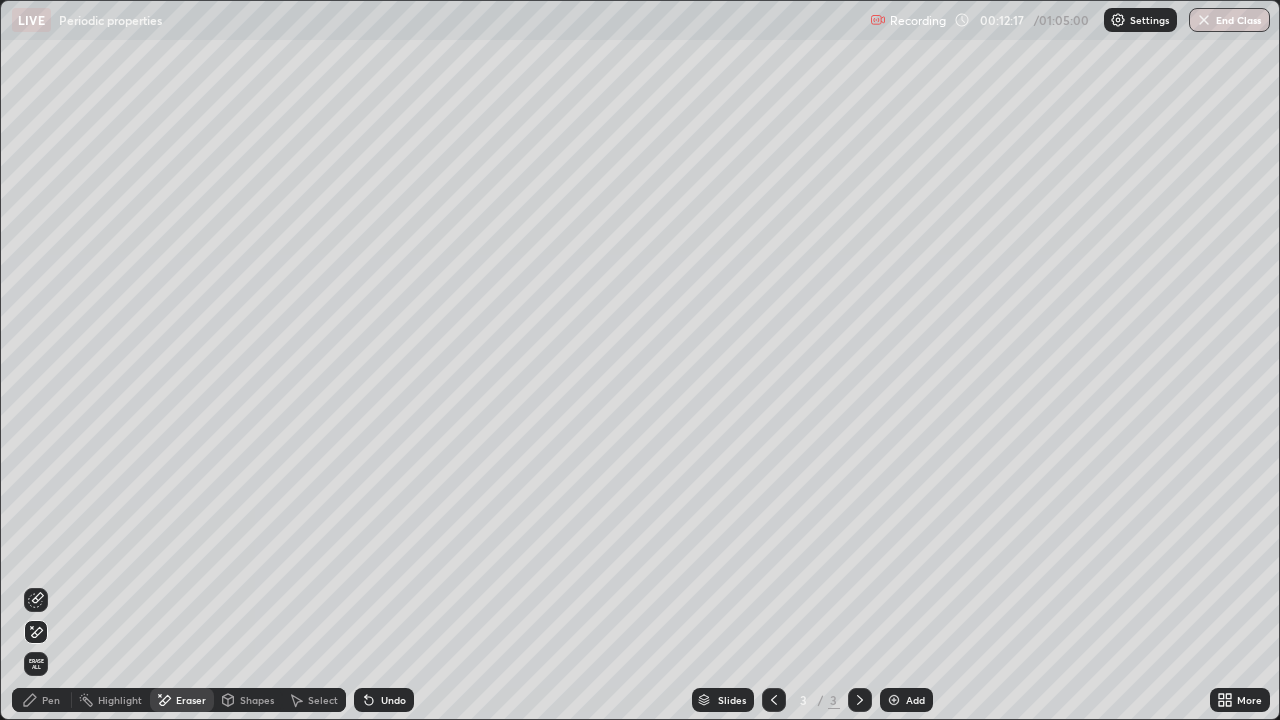 click on "Pen" at bounding box center [51, 700] 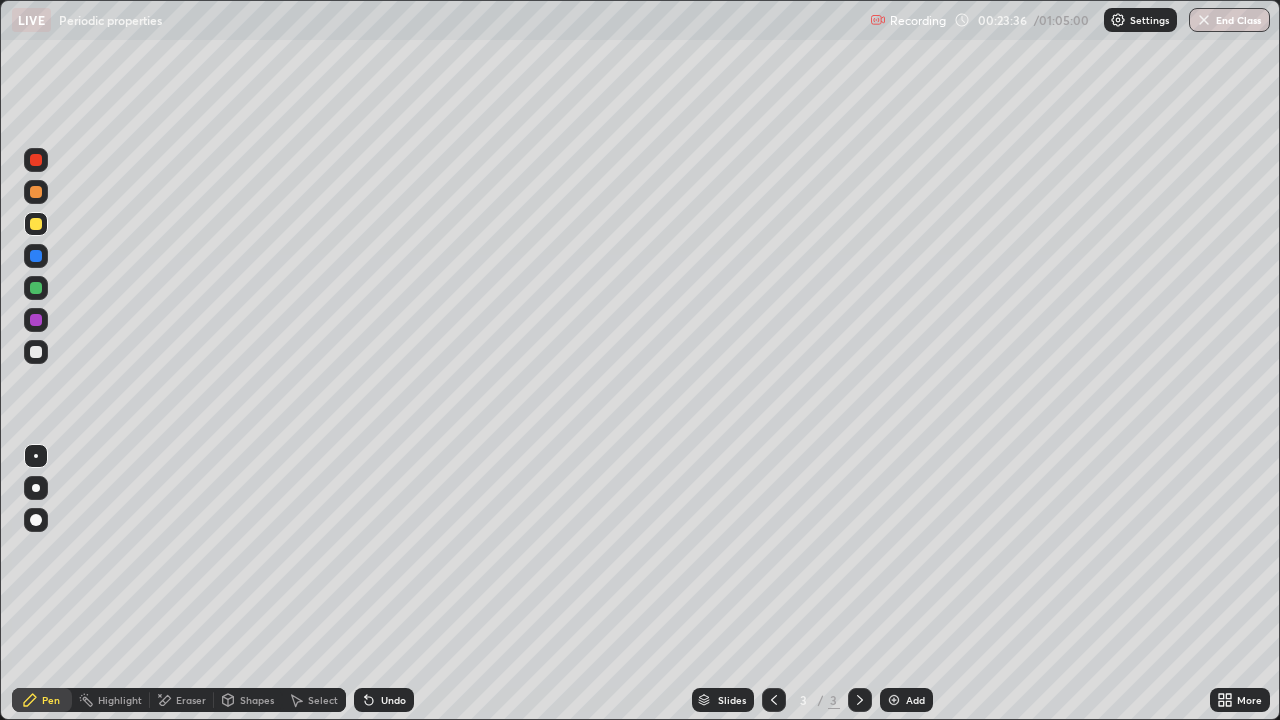 click on "Undo" at bounding box center (393, 700) 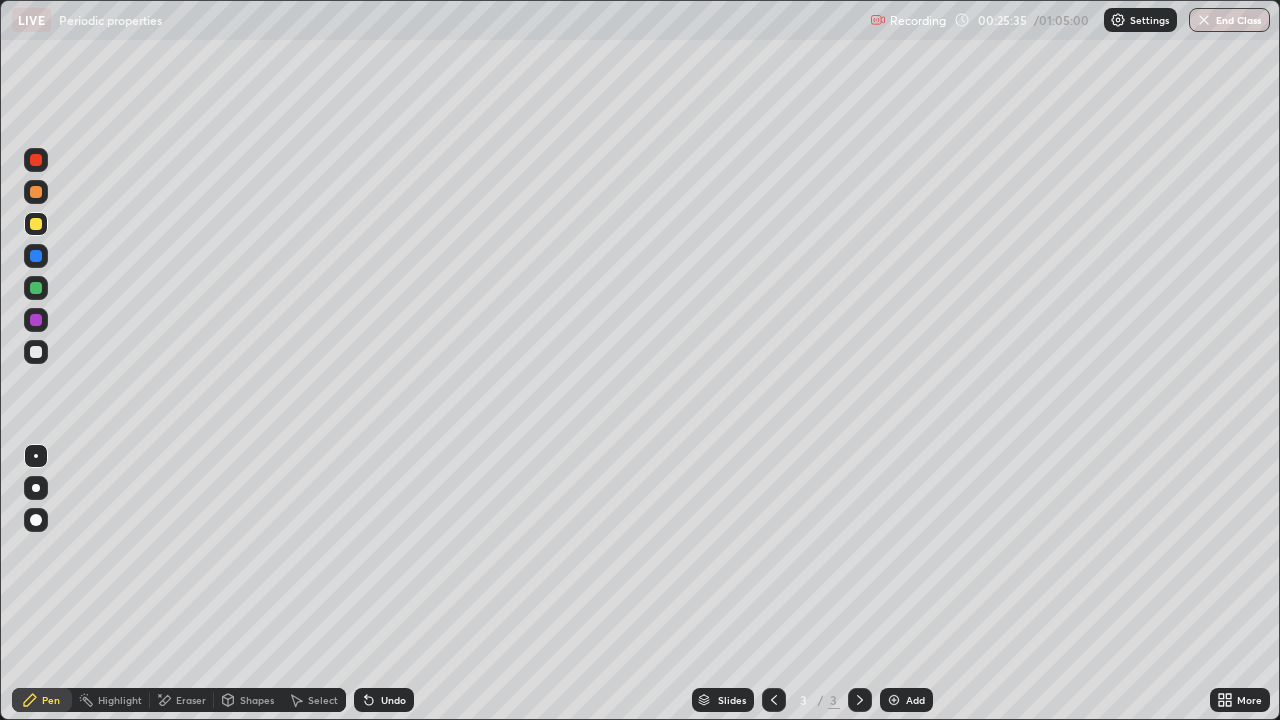 click at bounding box center [894, 700] 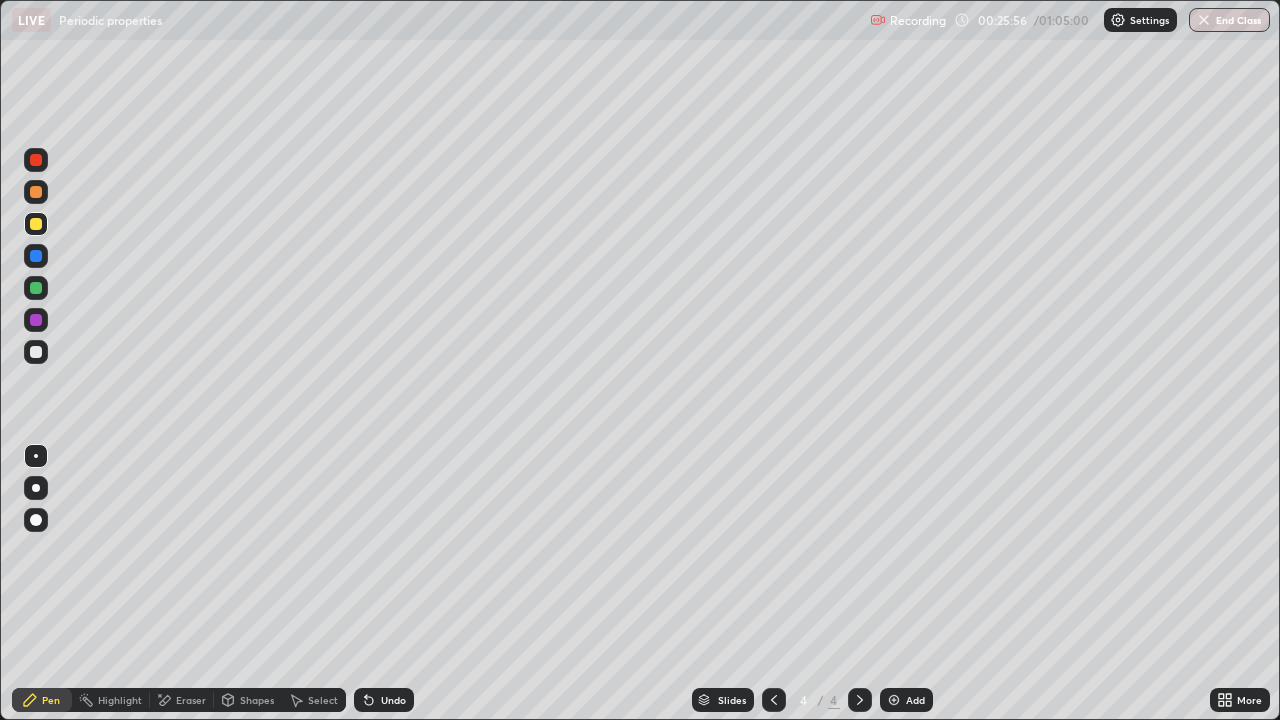click at bounding box center [36, 352] 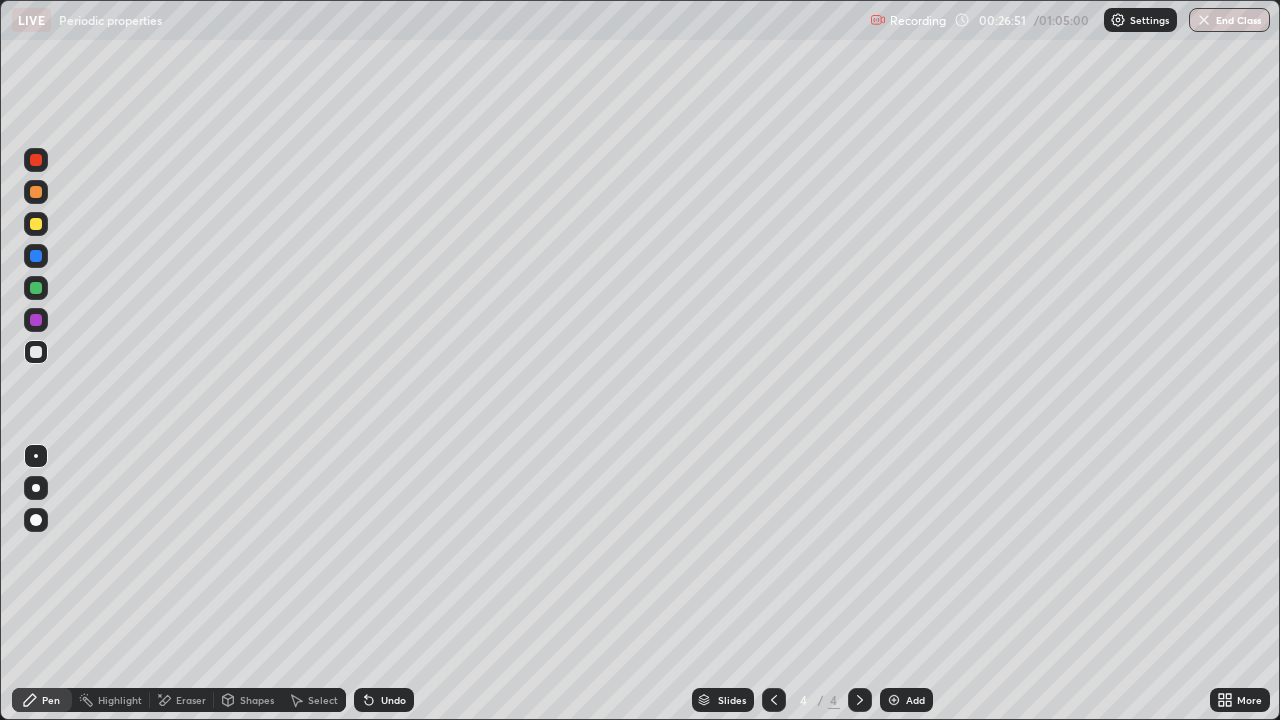 click on "Undo" at bounding box center [393, 700] 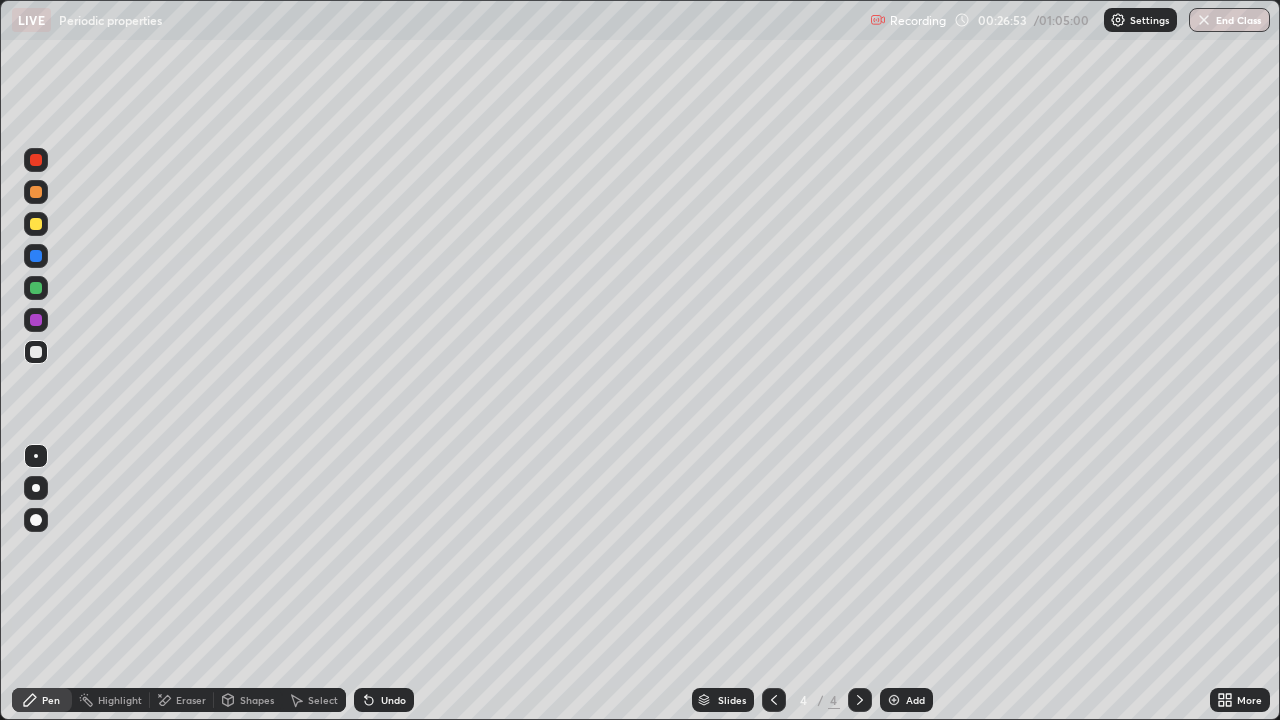 click on "Undo" at bounding box center [393, 700] 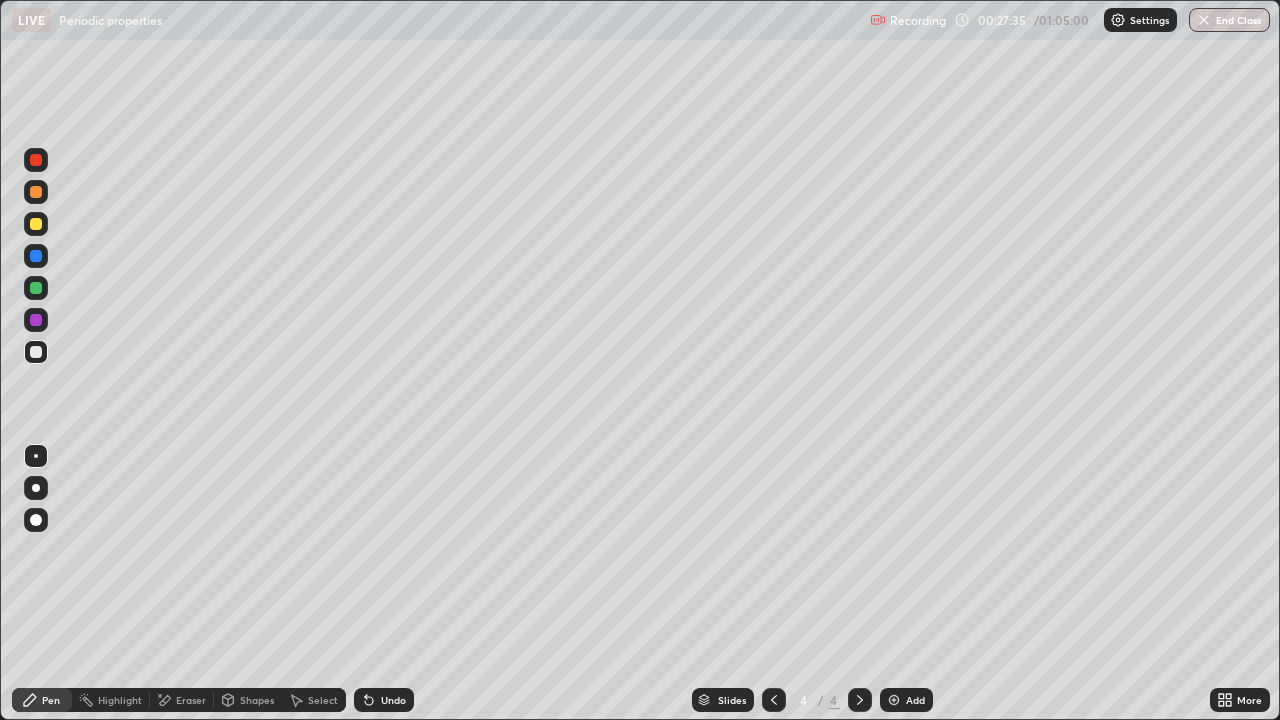 click at bounding box center [36, 224] 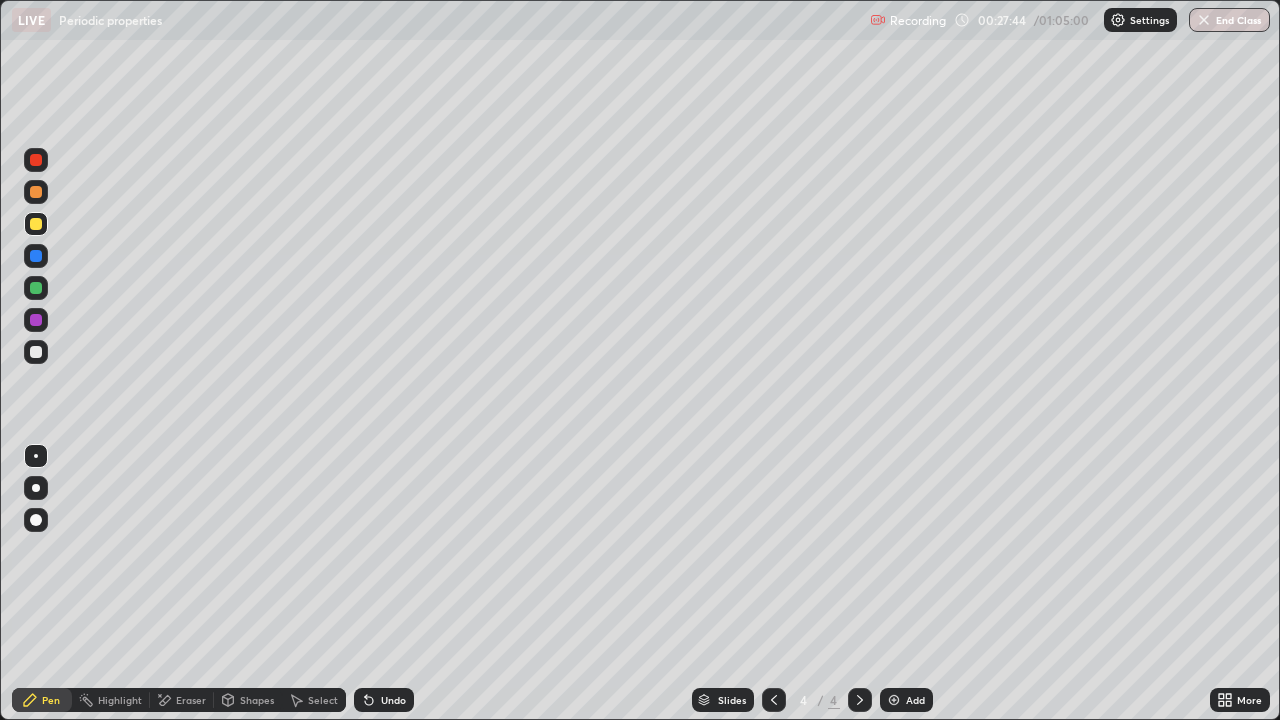 click on "Undo" at bounding box center [393, 700] 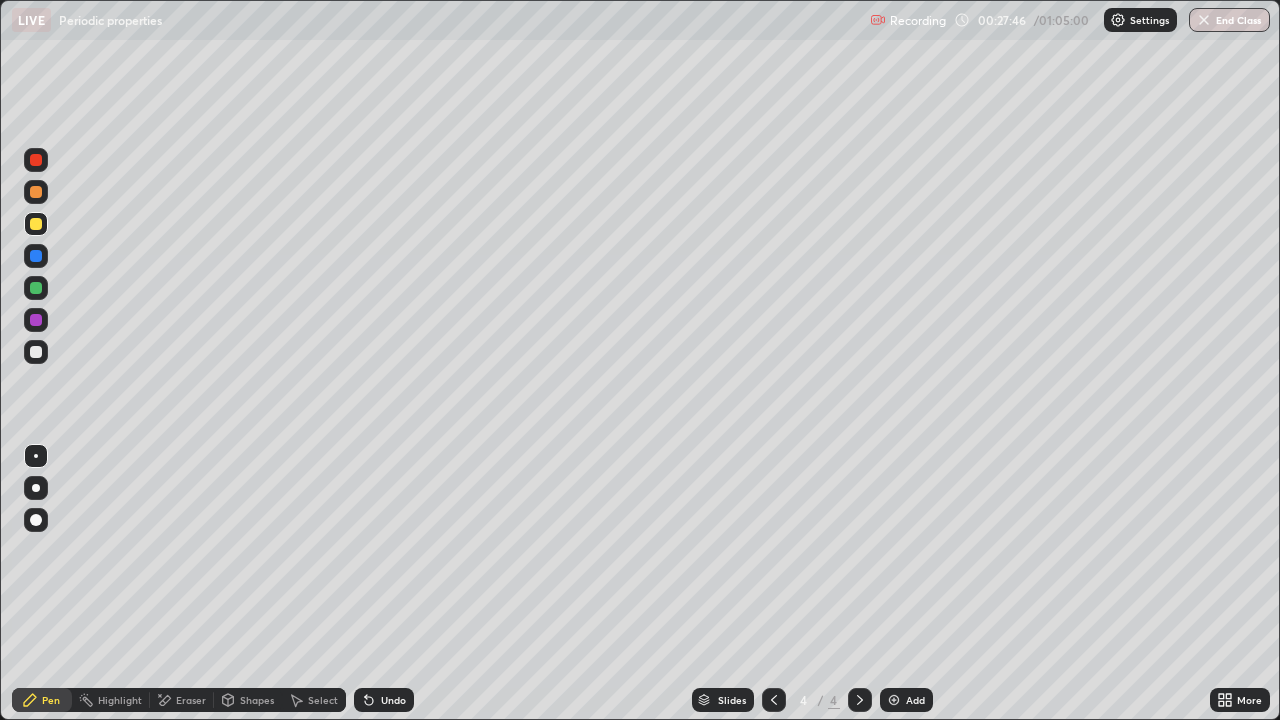 click 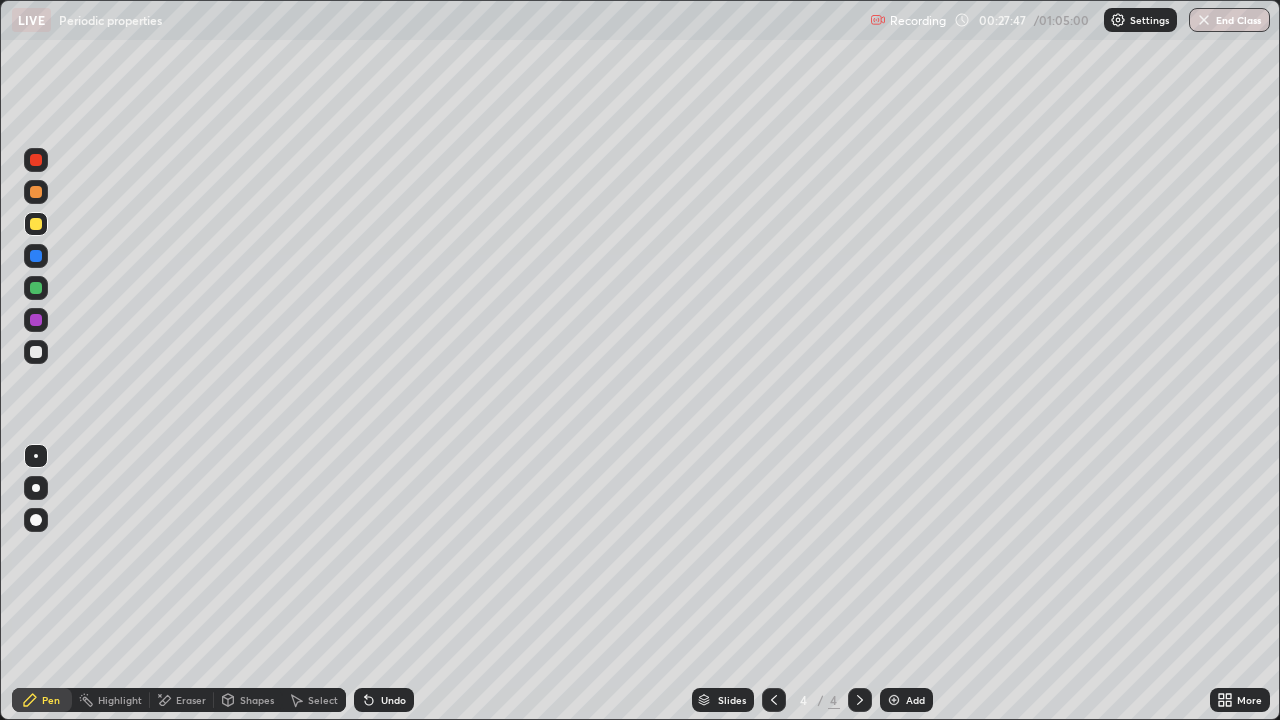 click 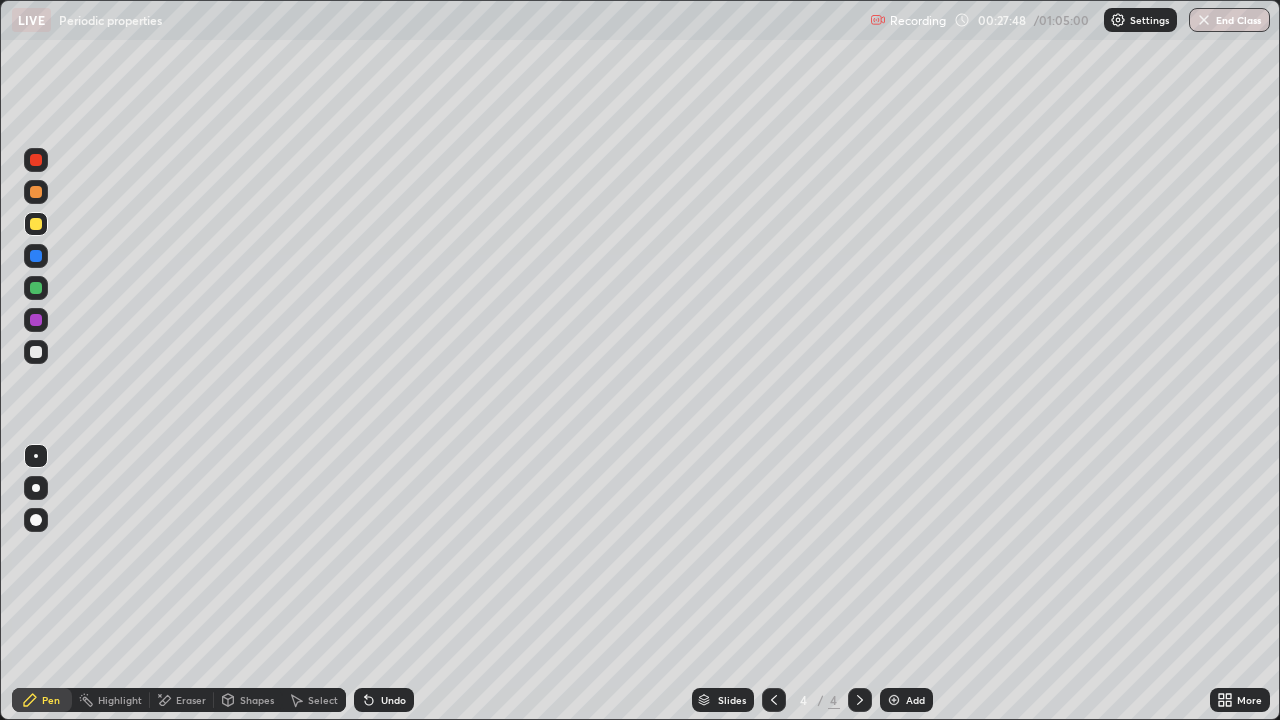 click 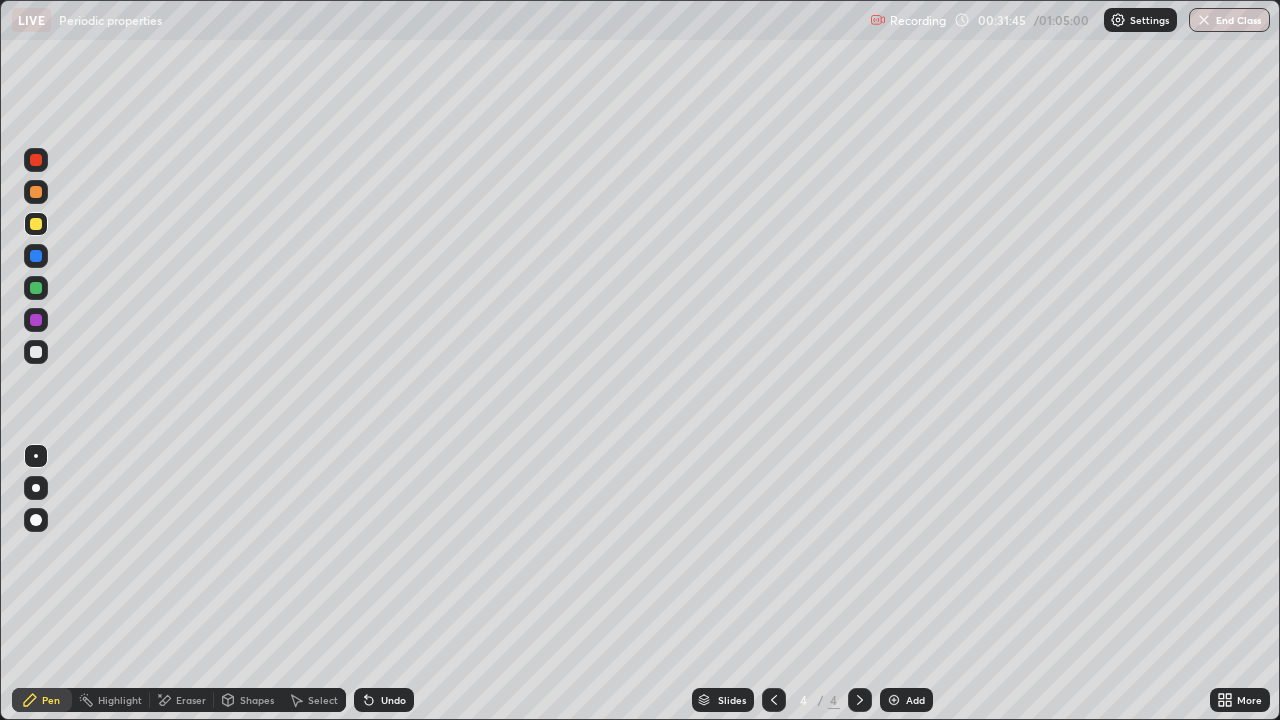click at bounding box center [36, 352] 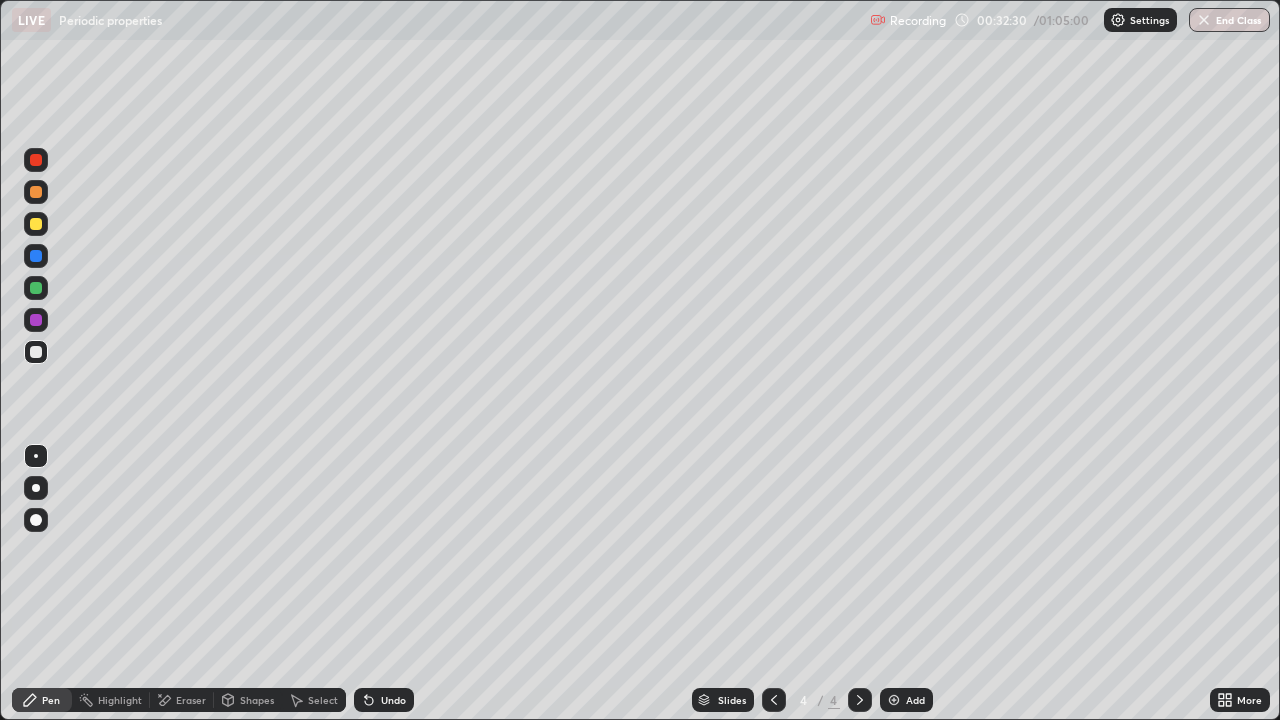 click 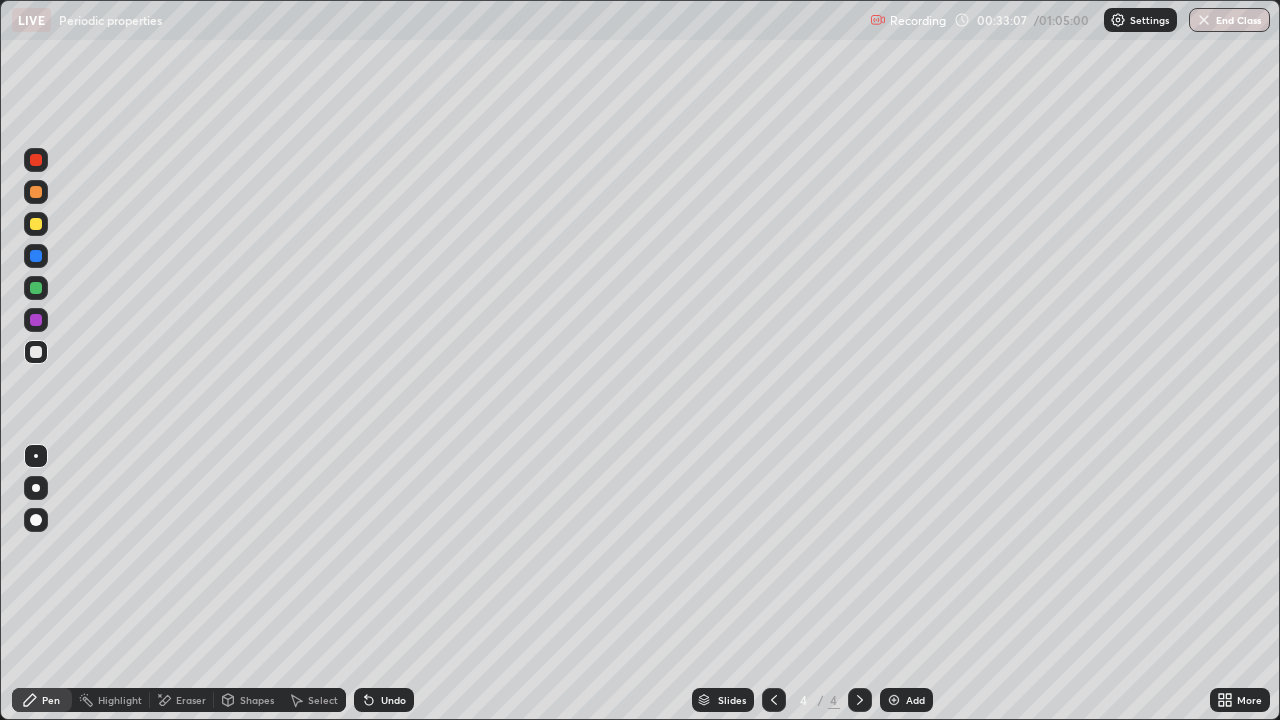 click at bounding box center [36, 224] 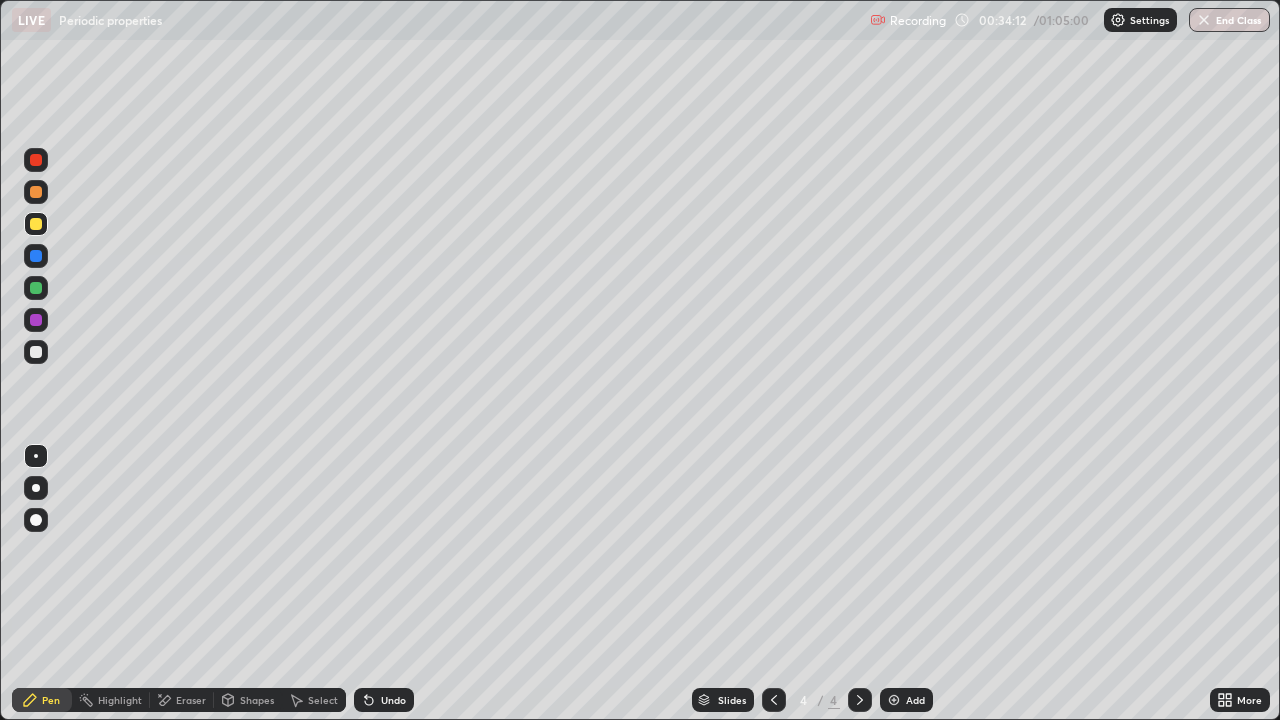 click at bounding box center [36, 352] 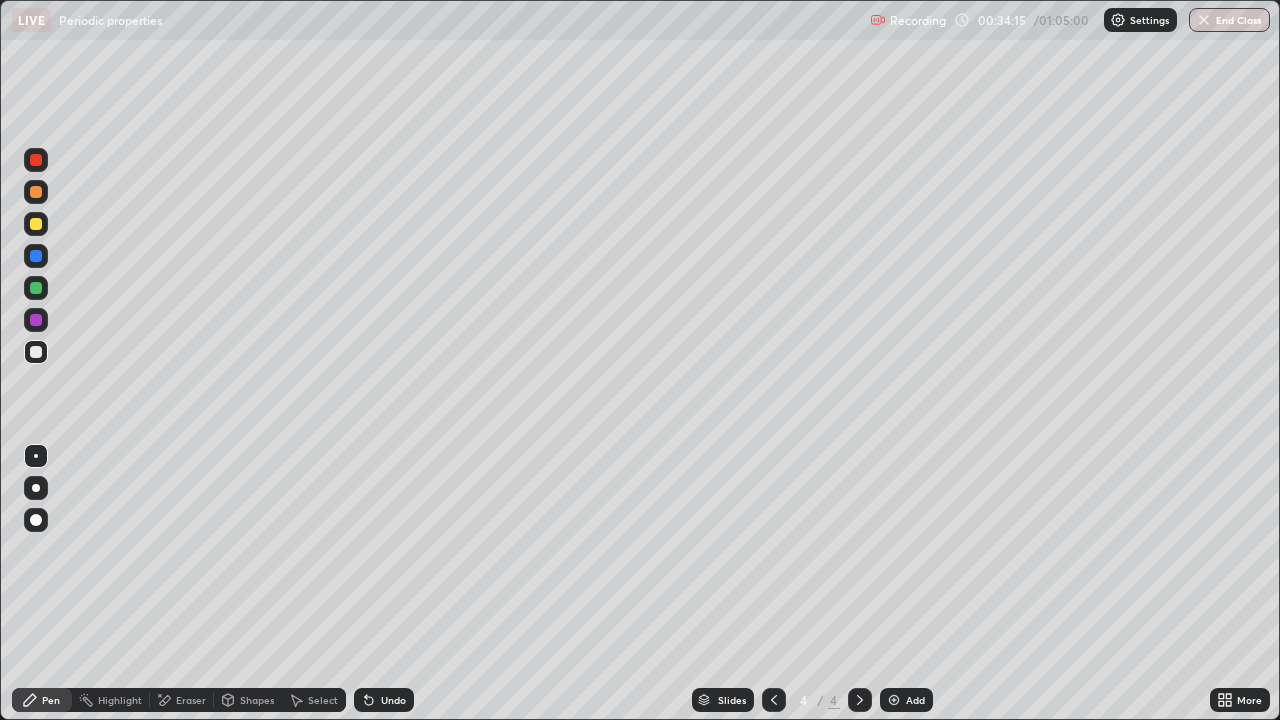 click at bounding box center (36, 192) 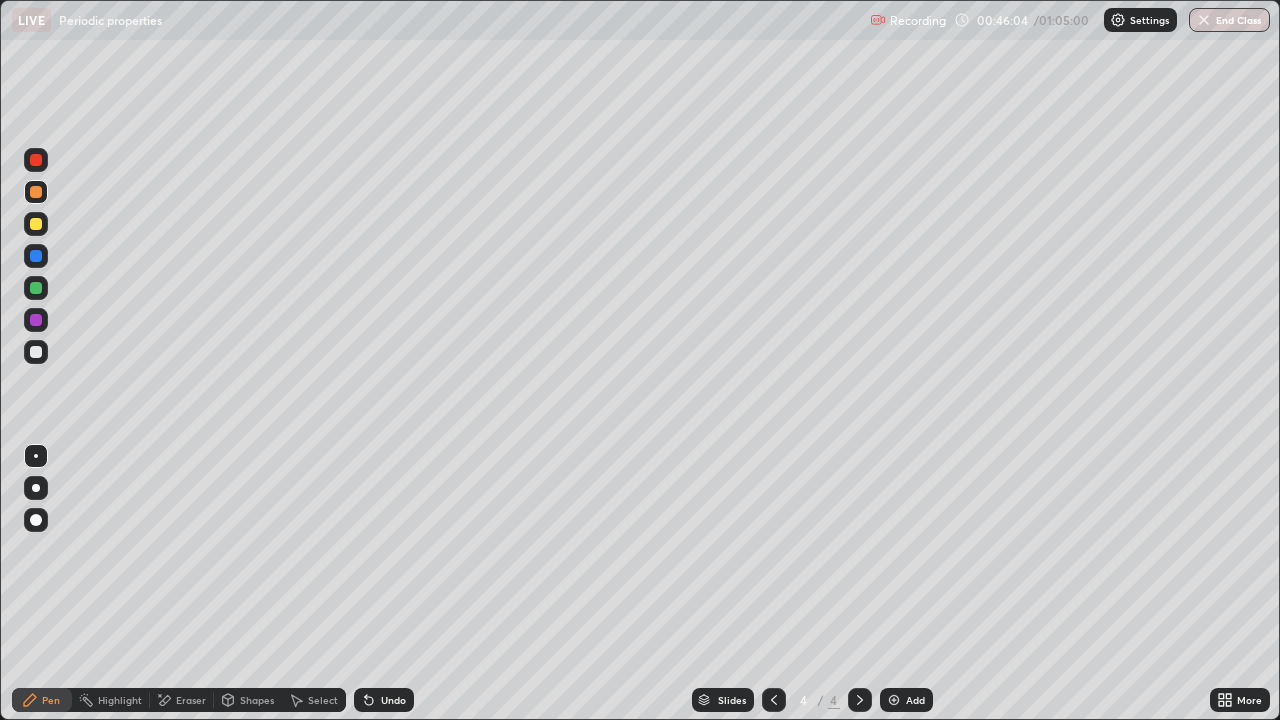click at bounding box center (894, 700) 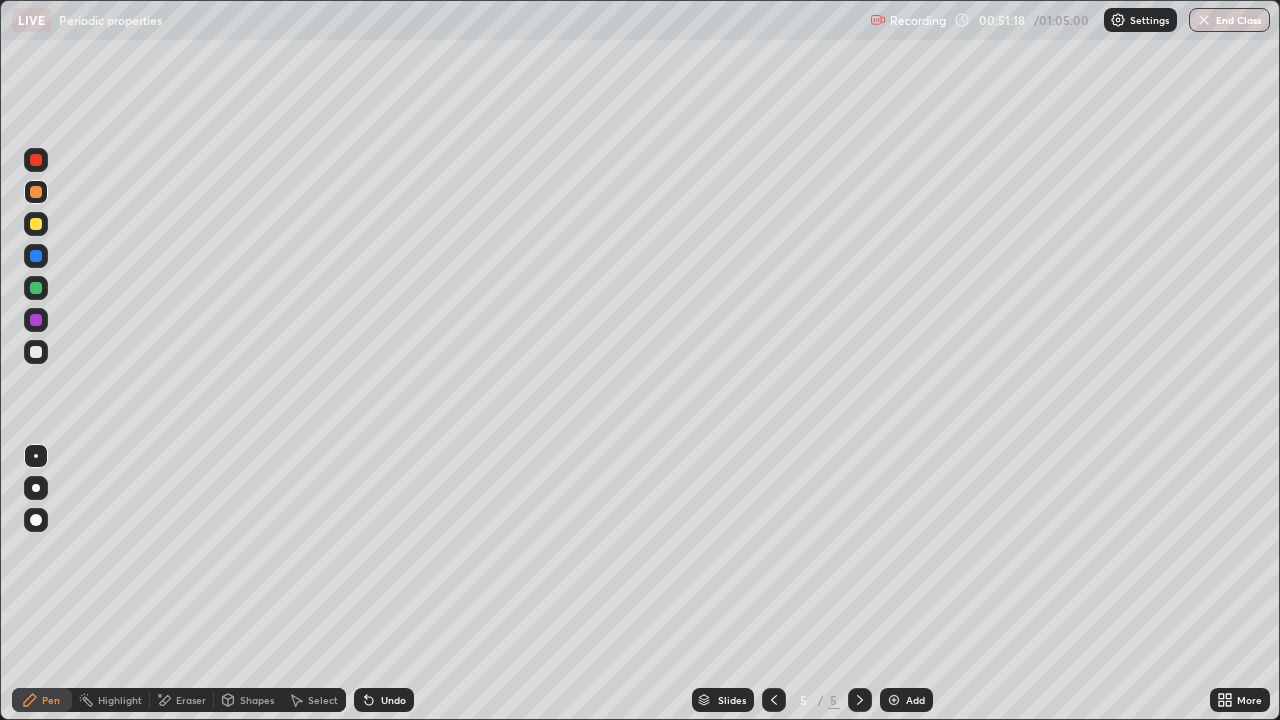 click on "Undo" at bounding box center (393, 700) 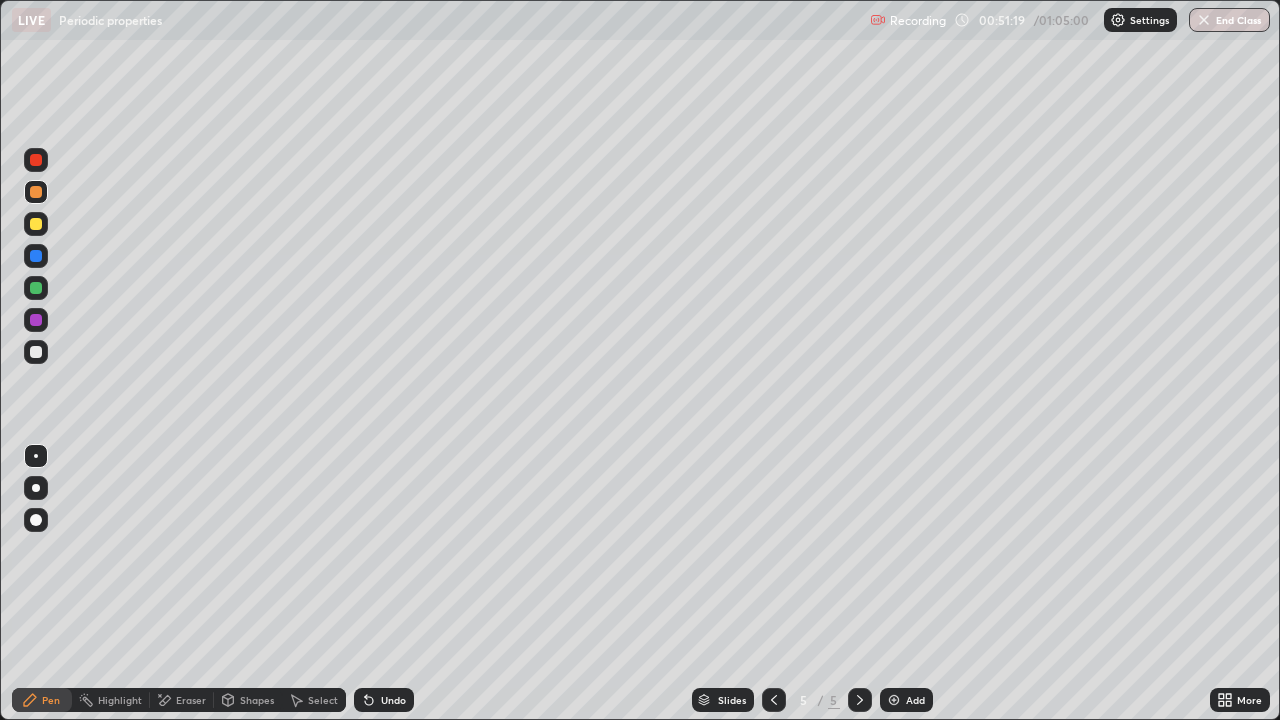 click on "Undo" at bounding box center (393, 700) 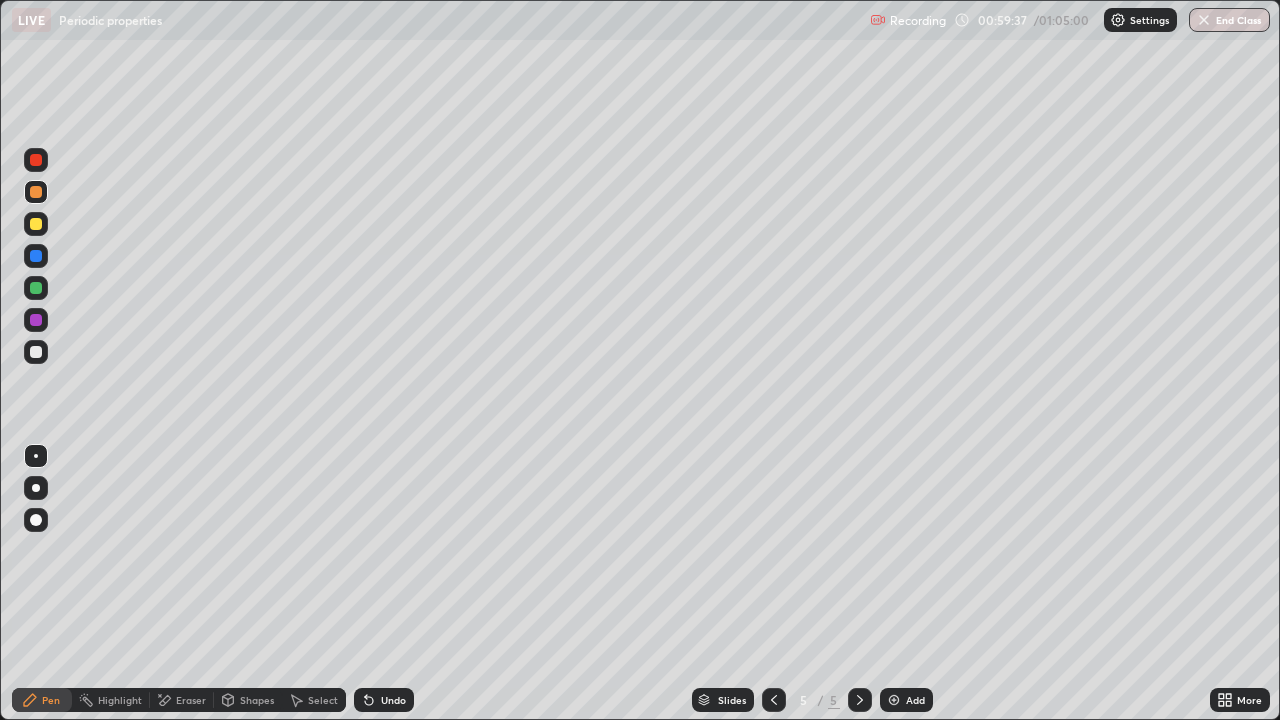 click 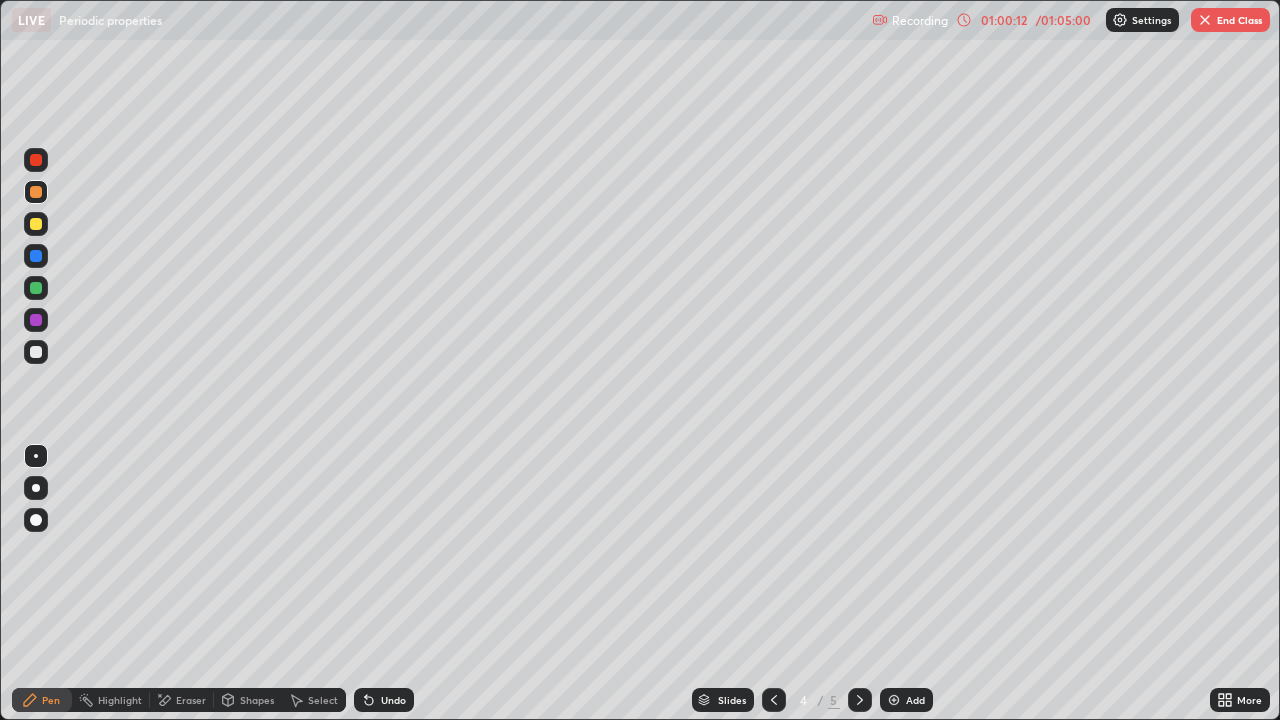 click on "/  [TIME]" at bounding box center (1063, 20) 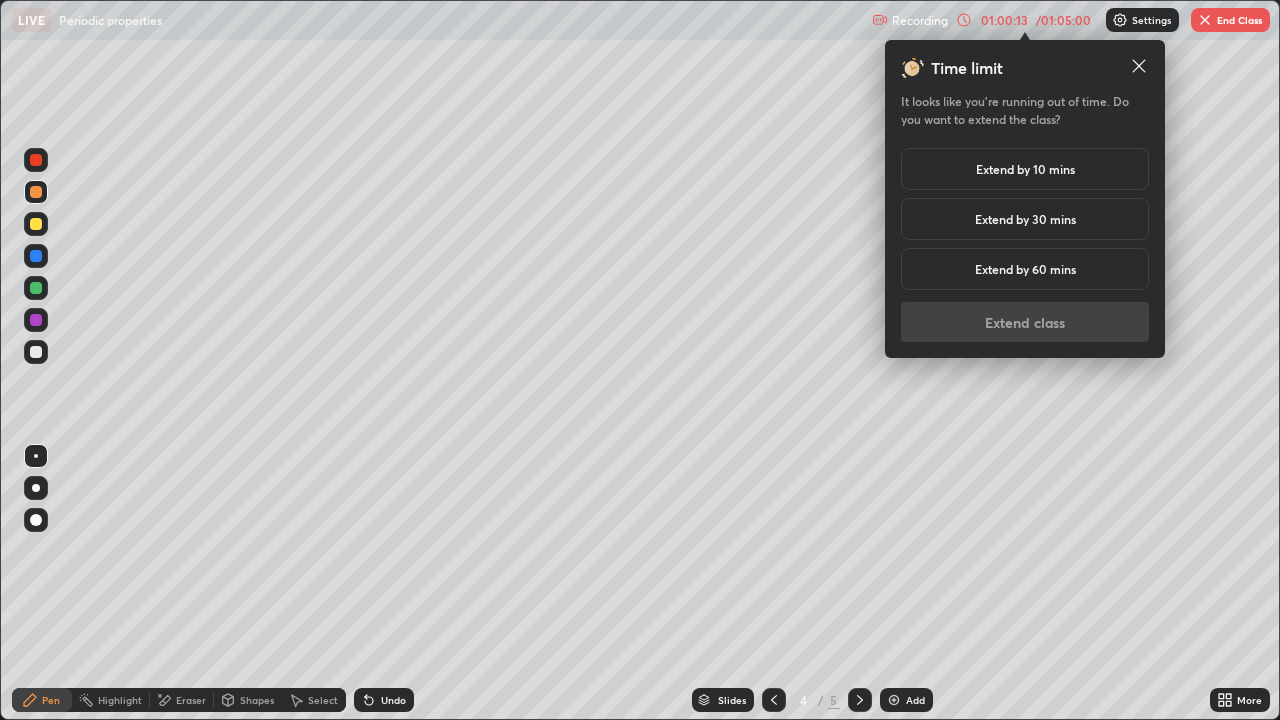 click on "Extend by 10 mins" at bounding box center [1025, 169] 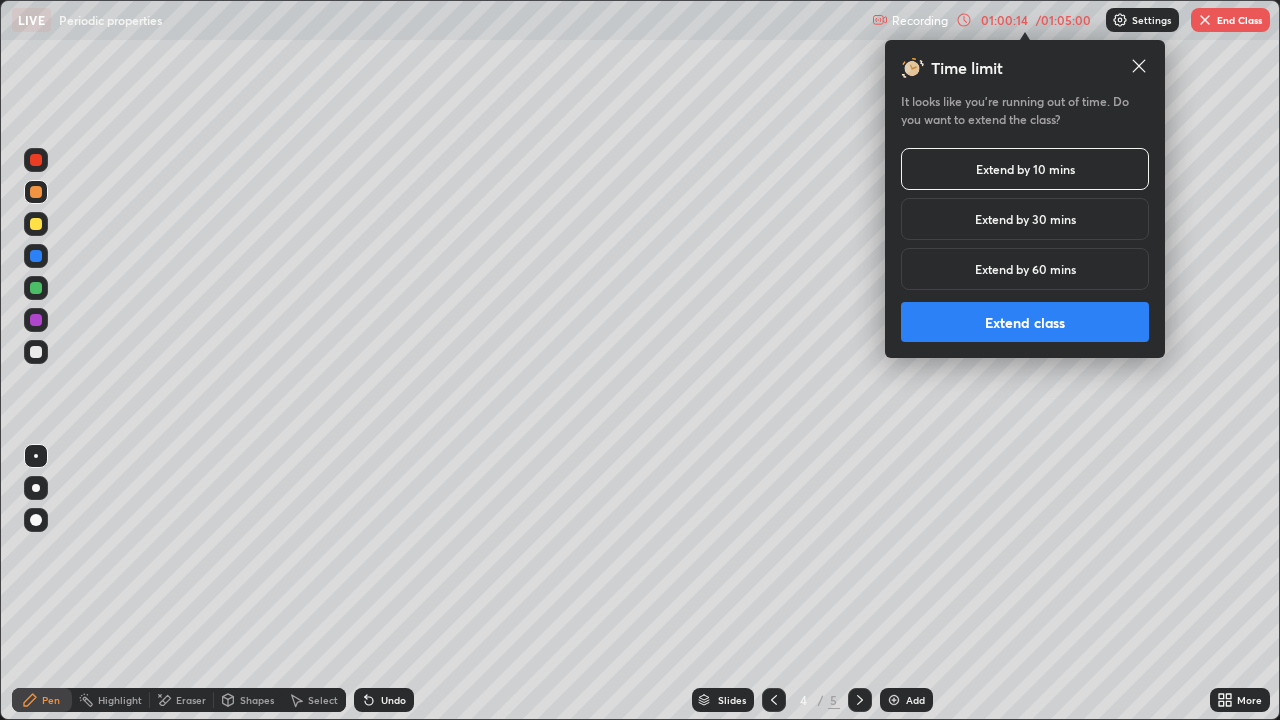 click on "Extend class" at bounding box center [1025, 322] 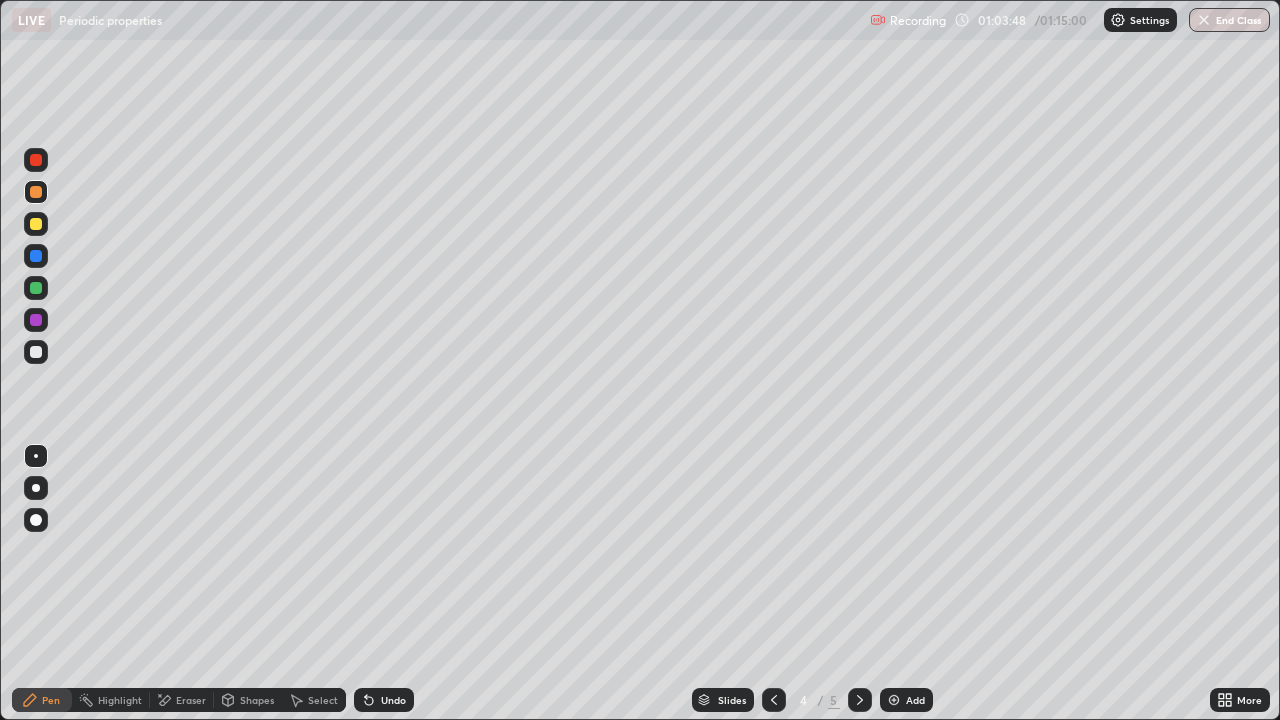 click on "End Class" at bounding box center (1229, 20) 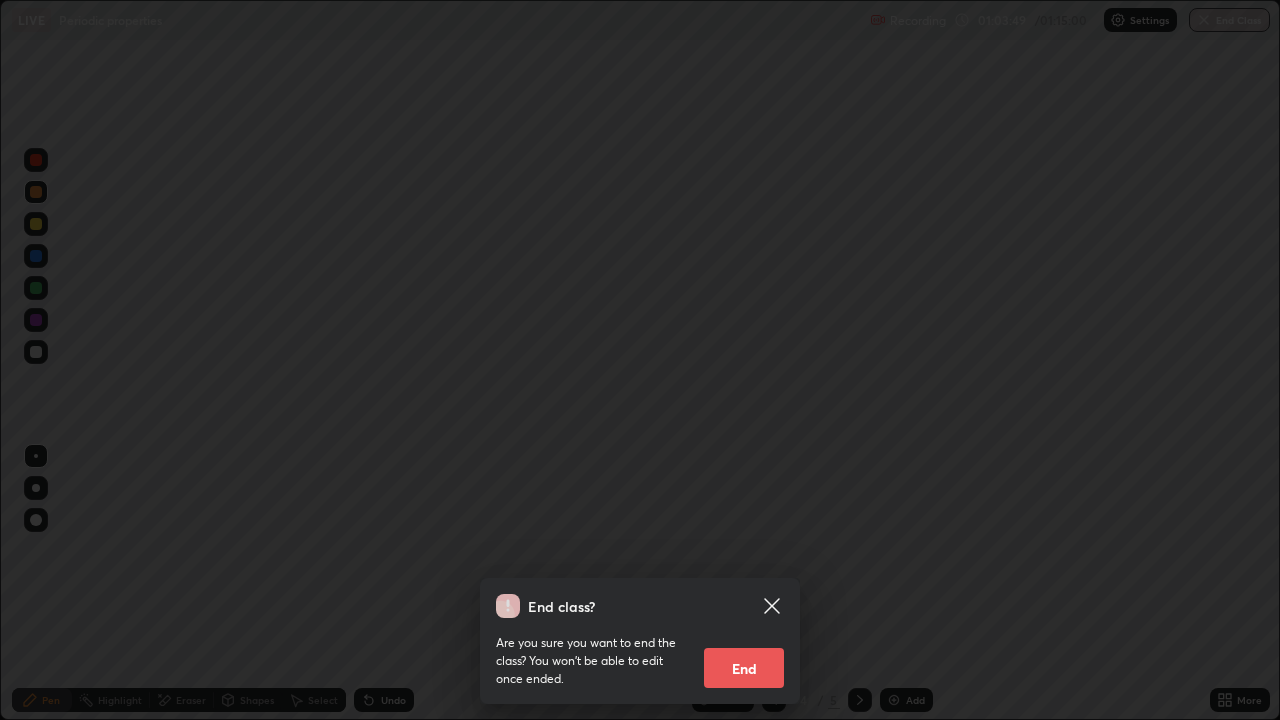 click on "End" at bounding box center [744, 668] 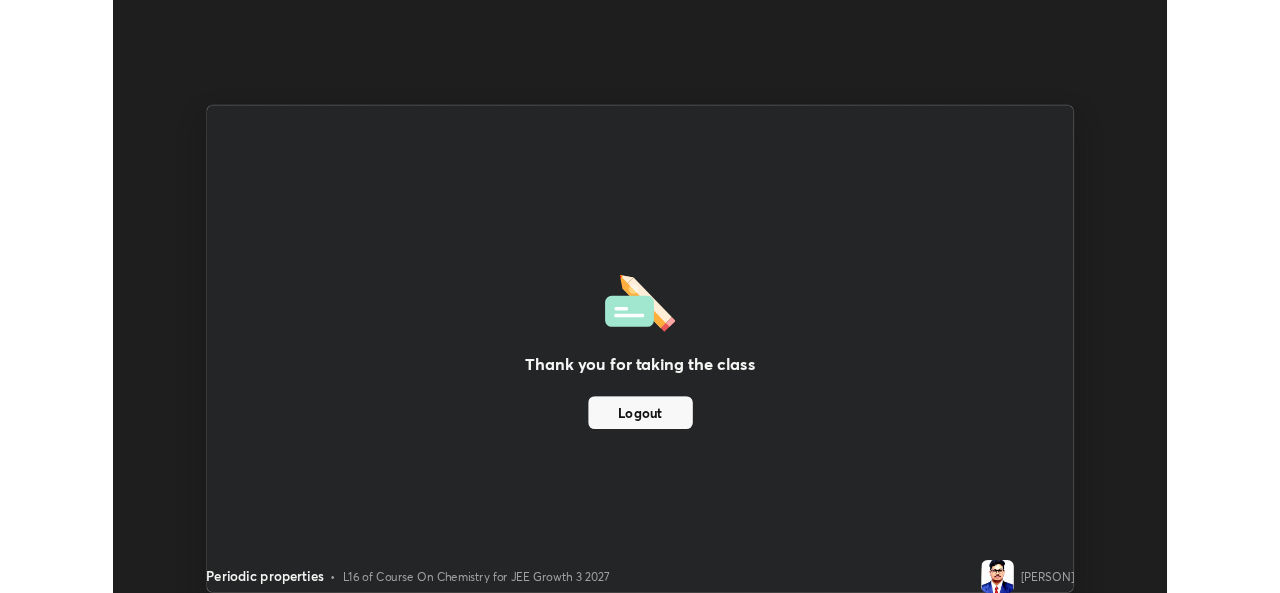 scroll, scrollTop: 593, scrollLeft: 1280, axis: both 